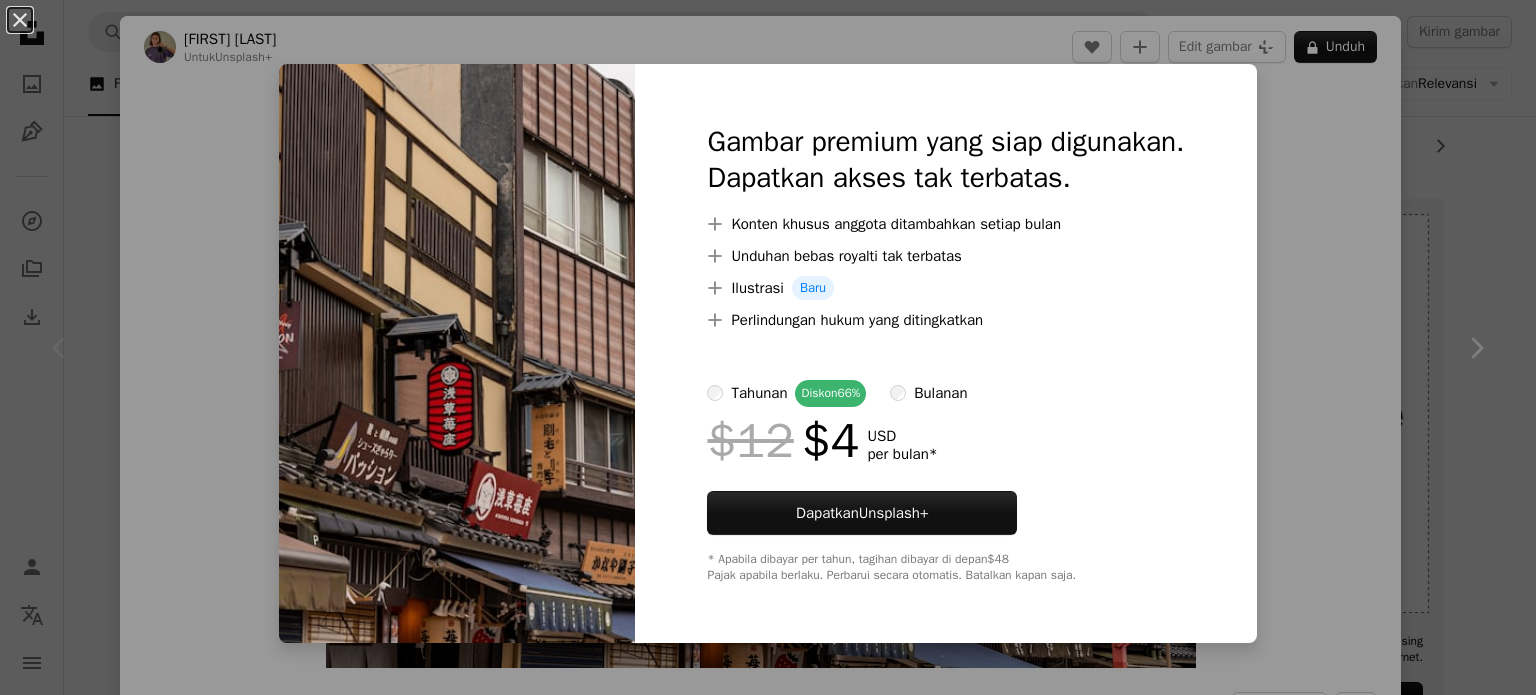 scroll, scrollTop: 300, scrollLeft: 0, axis: vertical 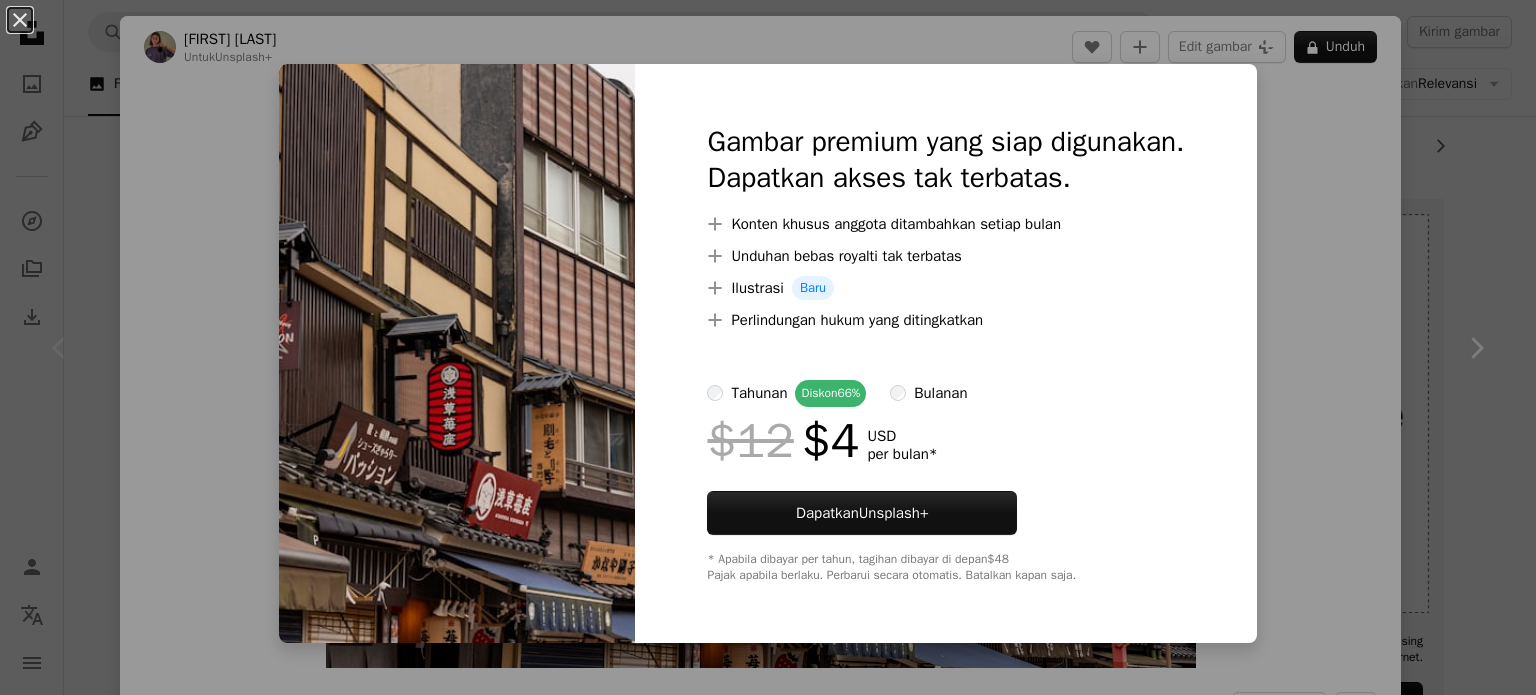 click on "An X shape Gambar premium yang siap digunakan. Dapatkan akses tak terbatas. A plus sign Konten khusus anggota ditambahkan setiap bulan A plus sign Unduhan bebas royalti tak terbatas A plus sign Ilustrasi  Baru A plus sign Perlindungan hukum yang ditingkatkan tahunan Diskon  66% bulanan $12   $4 USD per bulan * Dapatkan  Unsplash+ * Apabila dibayar per tahun, tagihan dibayar di depan  $48 Pajak apabila berlaku. Perbarui secara otomatis. Batalkan kapan saja." at bounding box center [768, 347] 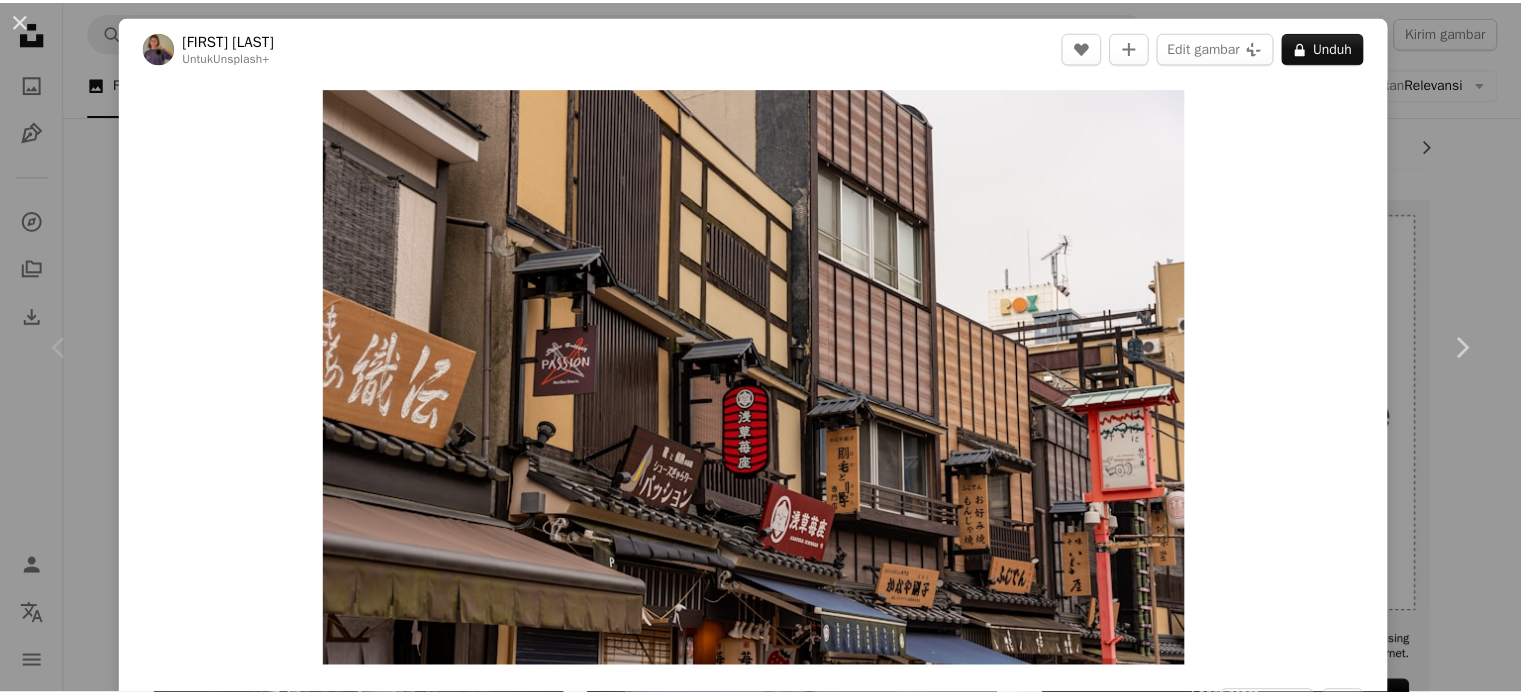 scroll, scrollTop: 608, scrollLeft: 0, axis: vertical 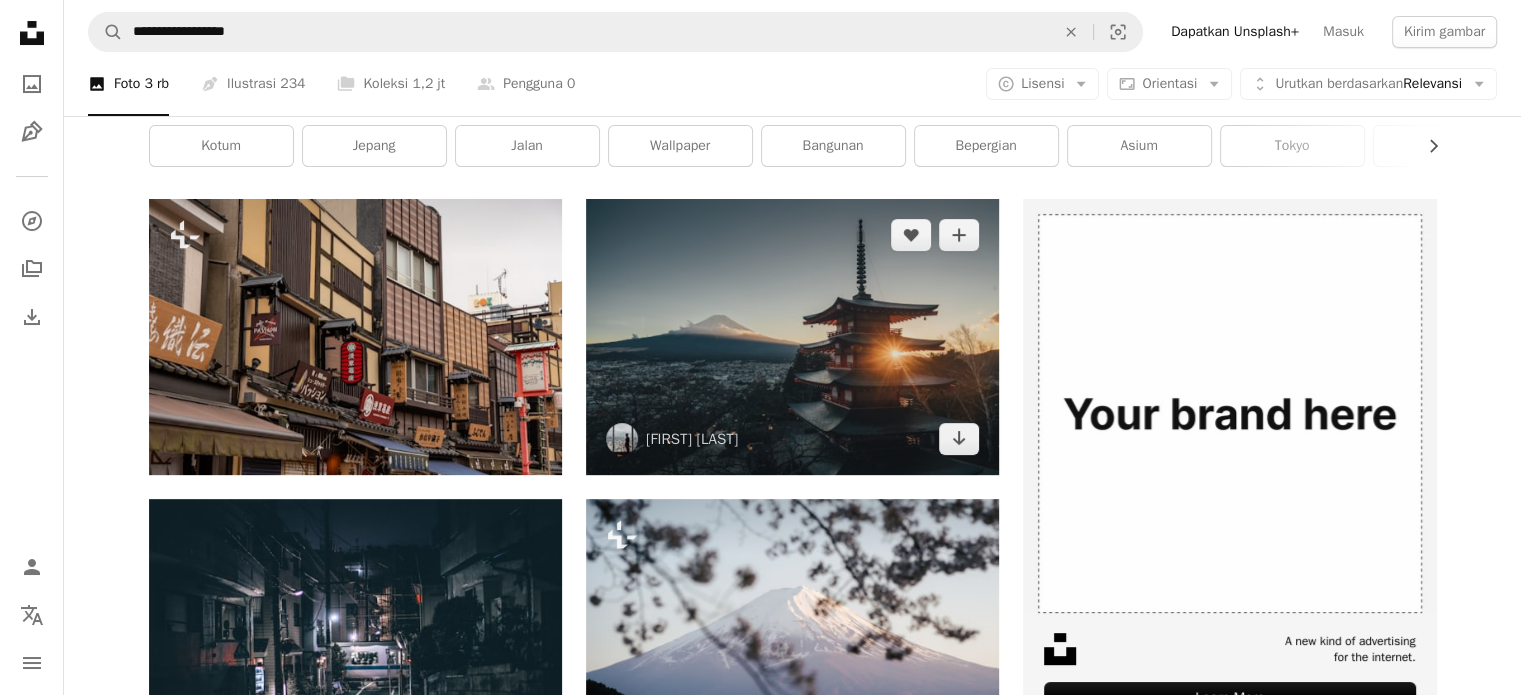 click at bounding box center (792, 337) 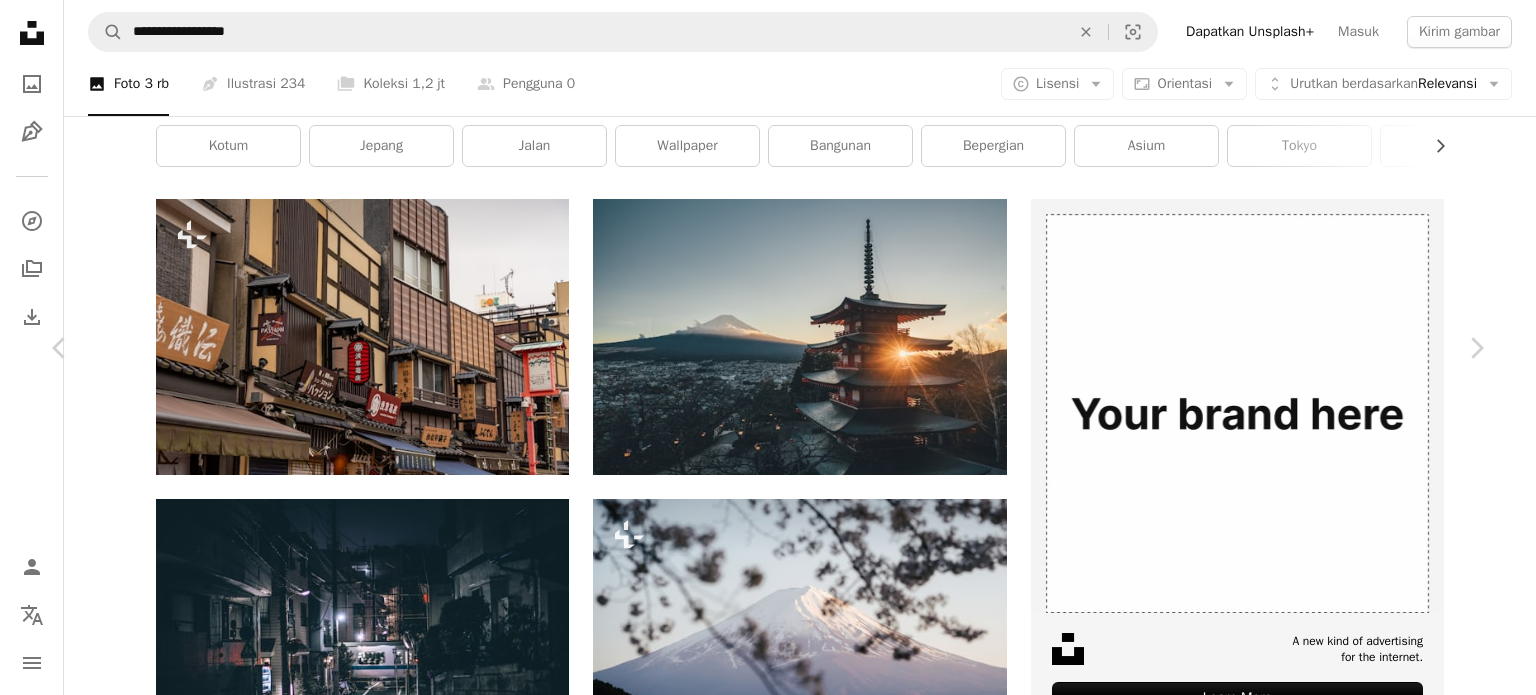 scroll, scrollTop: 0, scrollLeft: 0, axis: both 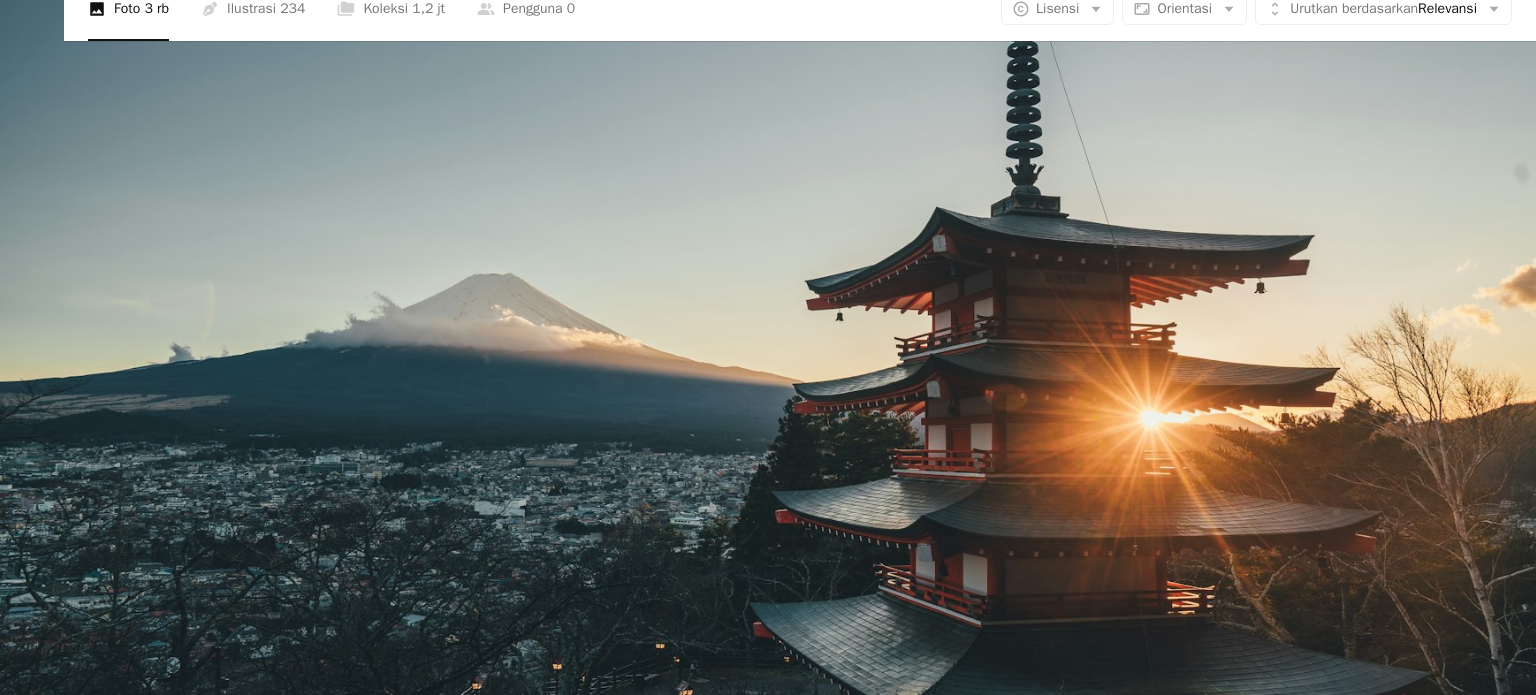 click at bounding box center (768, 357) 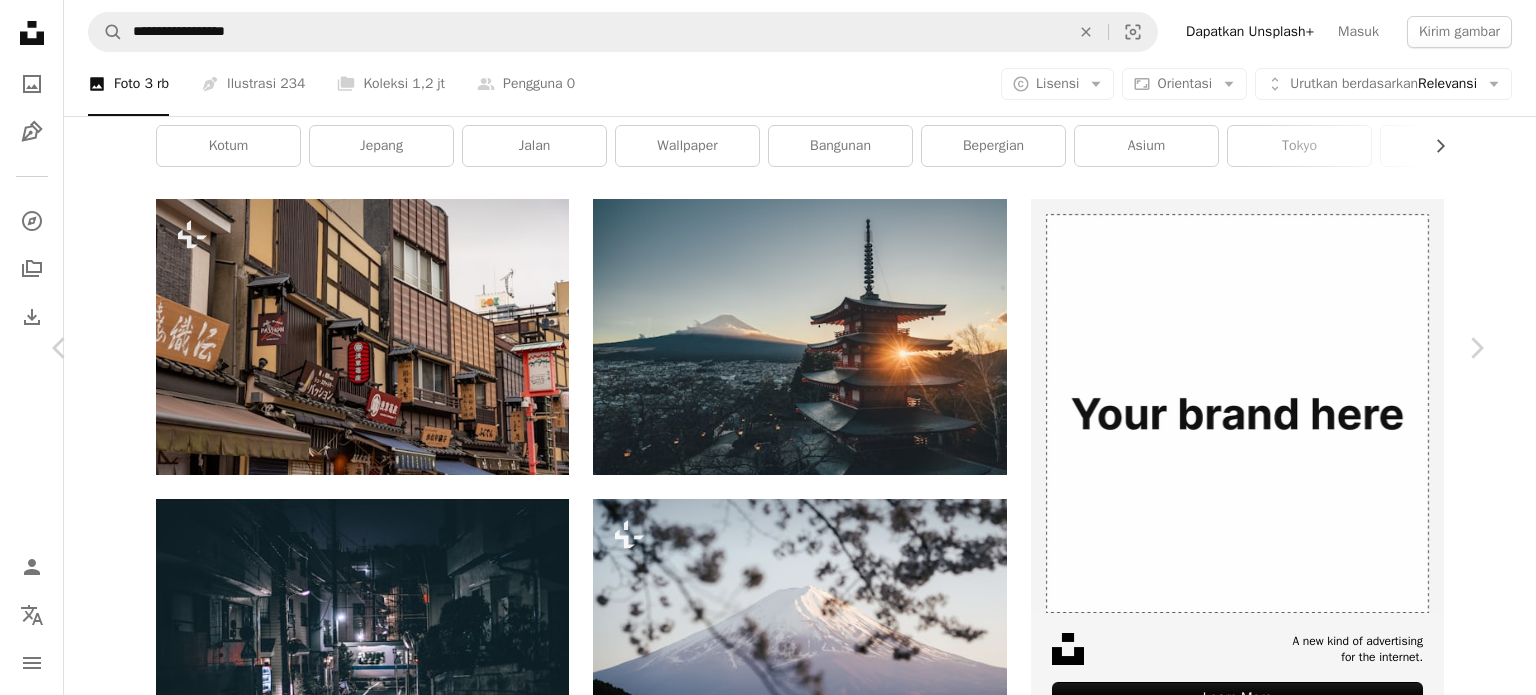 click on "Unduh gratis" at bounding box center [1291, 4098] 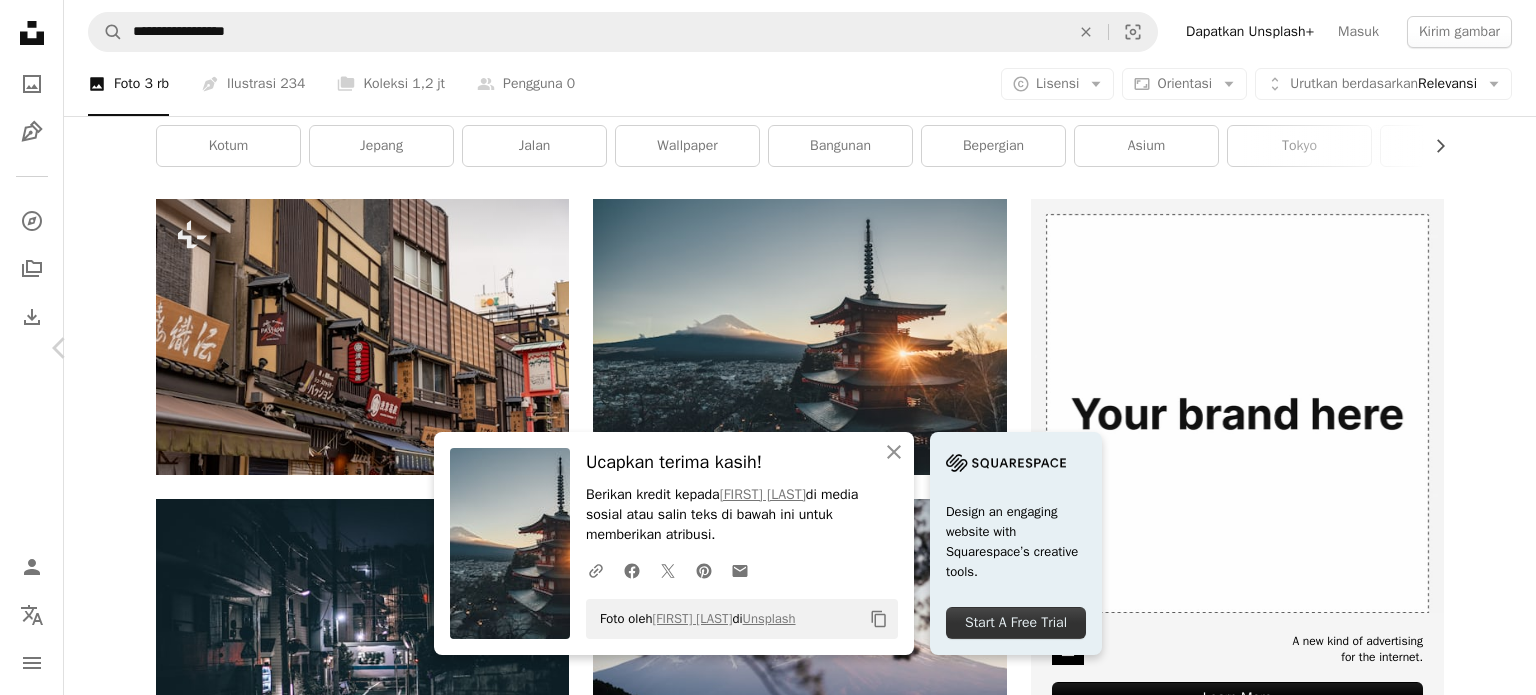click on "Chevron right" at bounding box center [1476, 348] 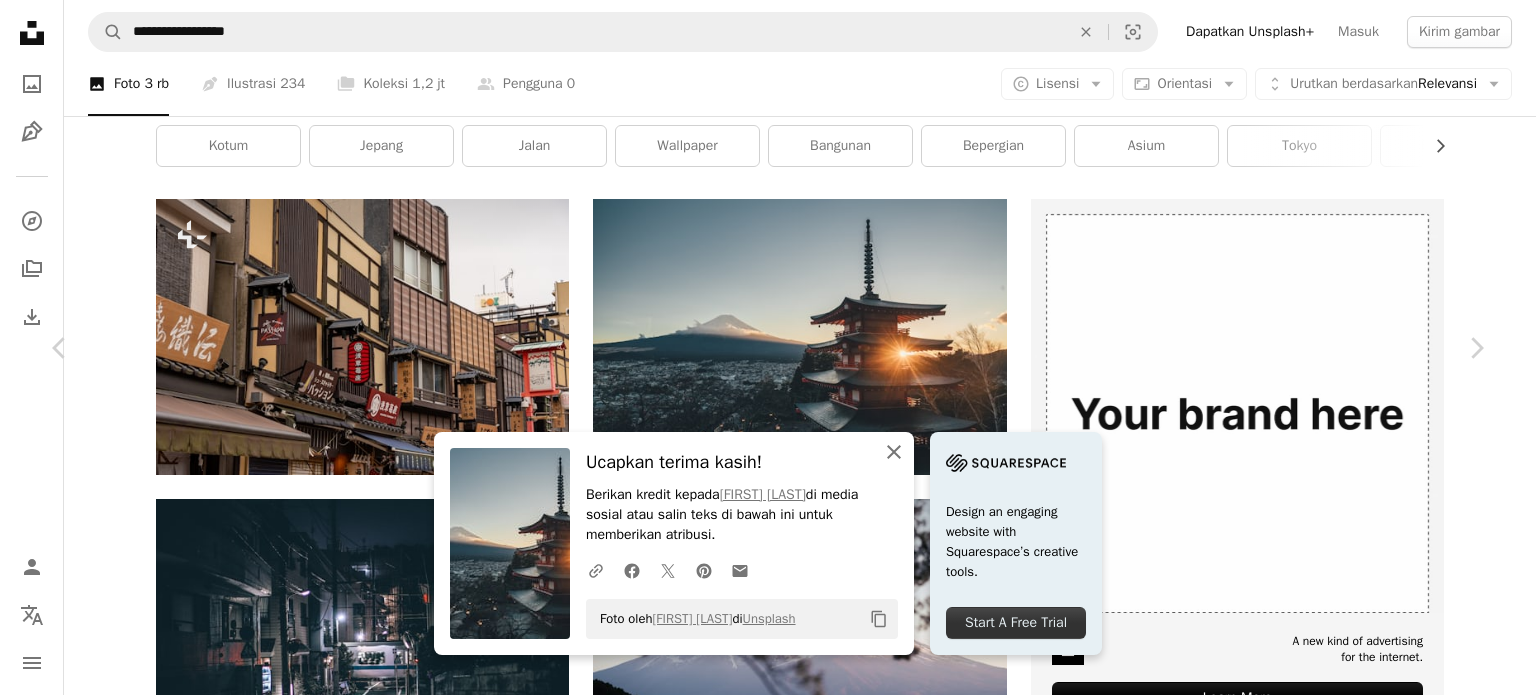 click on "An X shape" 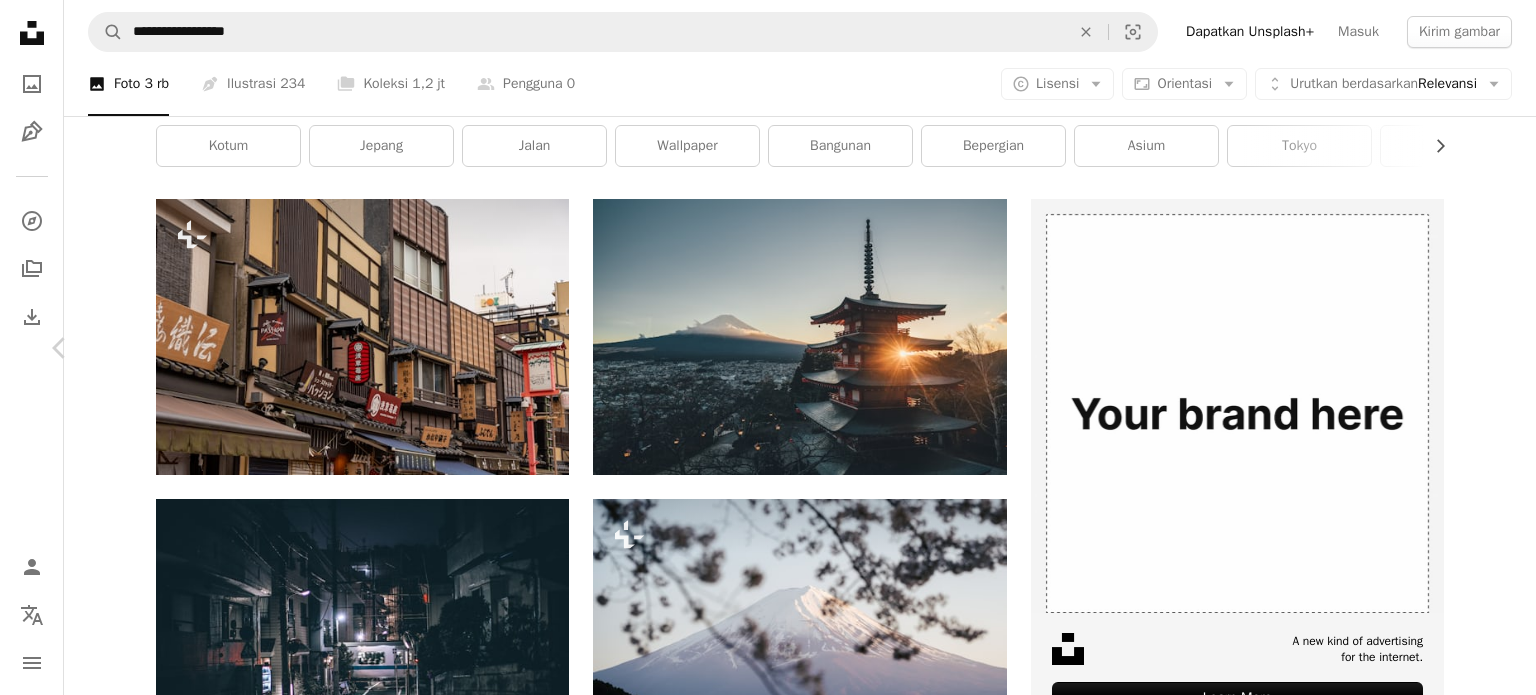 click 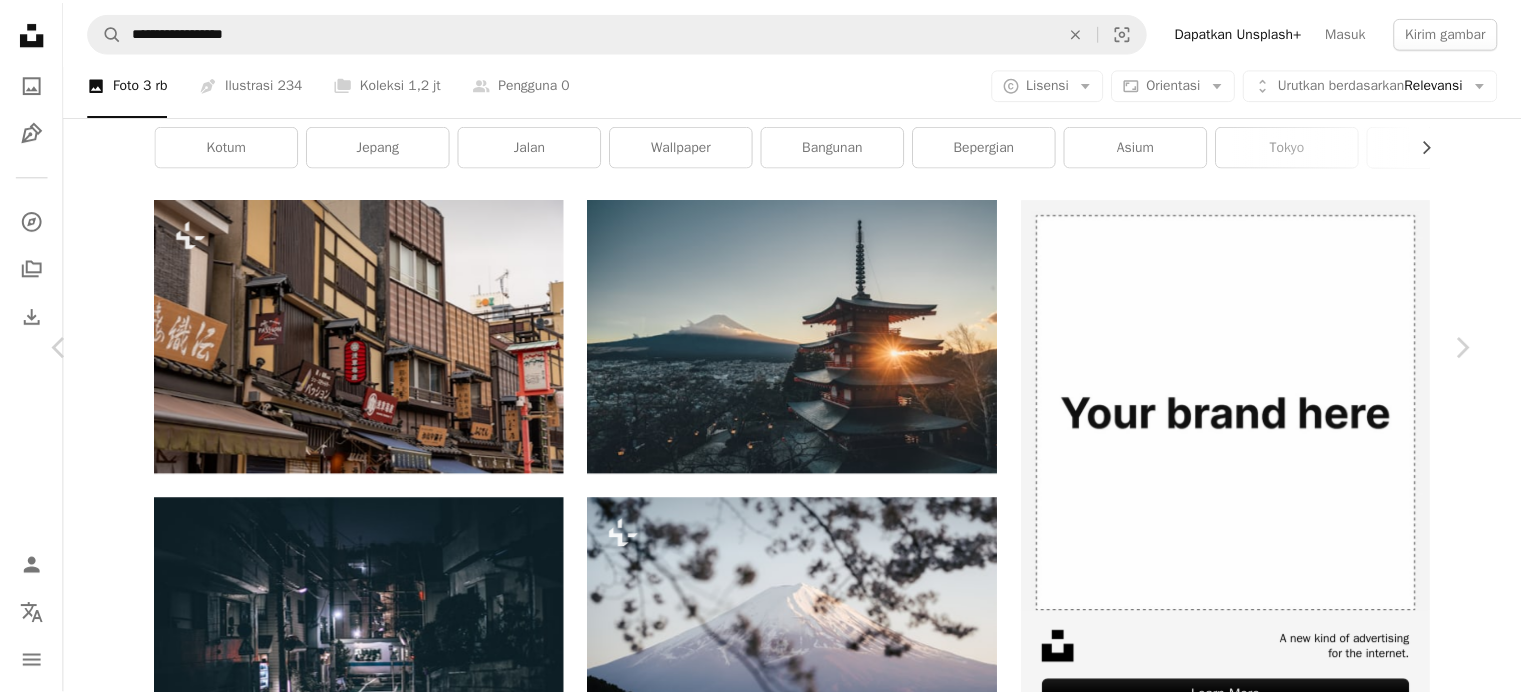 scroll, scrollTop: 200, scrollLeft: 0, axis: vertical 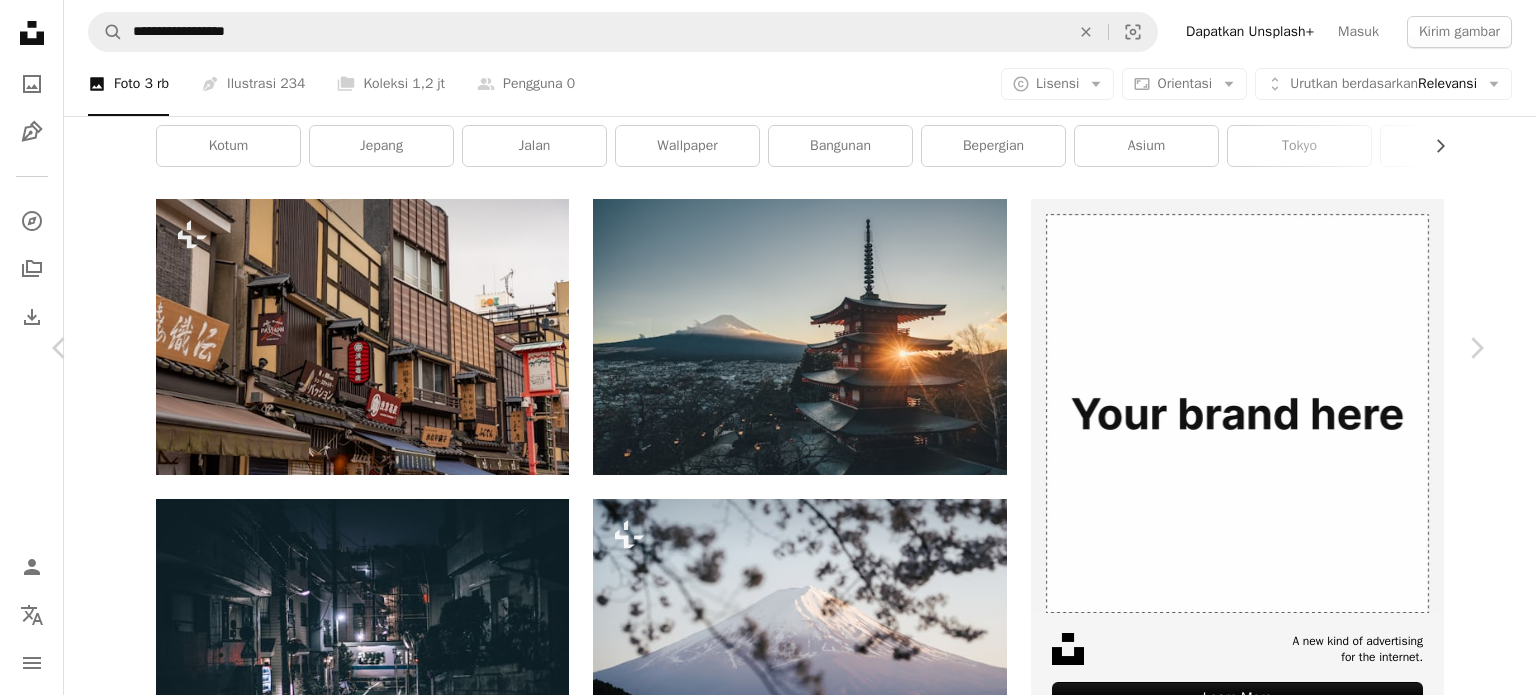 click on "An X shape Chevron left Chevron right Getty Images Untuk Unsplash+ A heart A plus sign Edit gambar Plus sign for Unsplash+ A lock Unduh Zoom in A forward-right arrow Bagikan More Actions Calendar outlined Dipublikasikan pada 1 September 2022 Safety Dilisensikan di bawah Lisensi Unsplash+ bepergian matahari terbenam salju fotografi kecantikan danau bunga sakura turis senja musim Gunung Fuji tempat terkenal Danau Kawaguchi Foto stok gratis Gambar terkait Plus sign for Unsplash+ A heart A plus sign Getty Images Untuk Unsplash+ A lock Unduh Plus sign for Unsplash+ A heart A plus sign Raphael Lopes Untuk Unsplash+ A lock Unduh Plus sign for Unsplash+ A heart A plus sign Joshua Earle Untuk Unsplash+ A lock Unduh Plus sign for Unsplash+ A heart A plus sign Getty Images Untuk Unsplash+ A lock Unduh Plus sign for Unsplash+ A heart A plus sign Getty Images Untuk Unsplash+ A lock Unduh Plus sign for Unsplash+ A heart A plus sign Joshua Earle Untuk Unsplash+ A lock Unduh Plus sign for Unsplash+" at bounding box center [768, 4398] 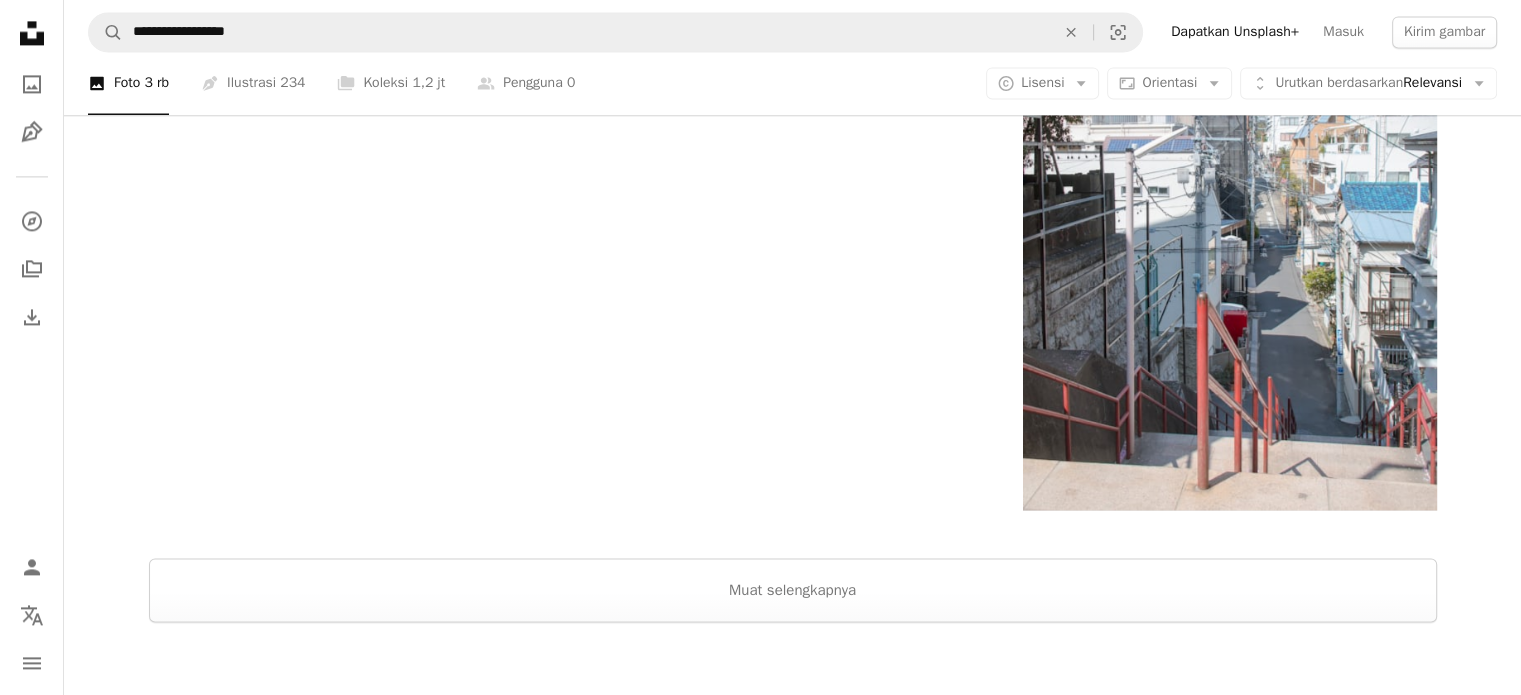 scroll, scrollTop: 3154, scrollLeft: 0, axis: vertical 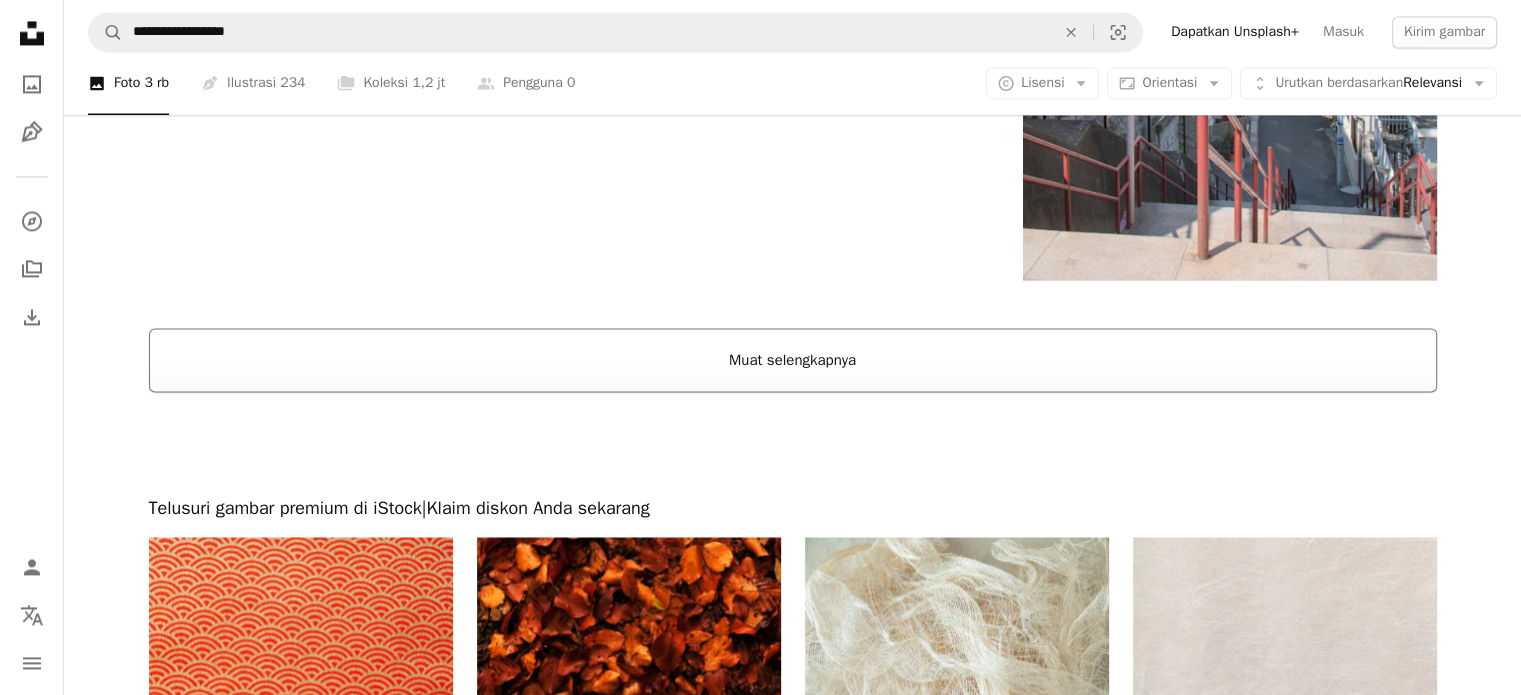 click on "Muat selengkapnya" at bounding box center [793, 360] 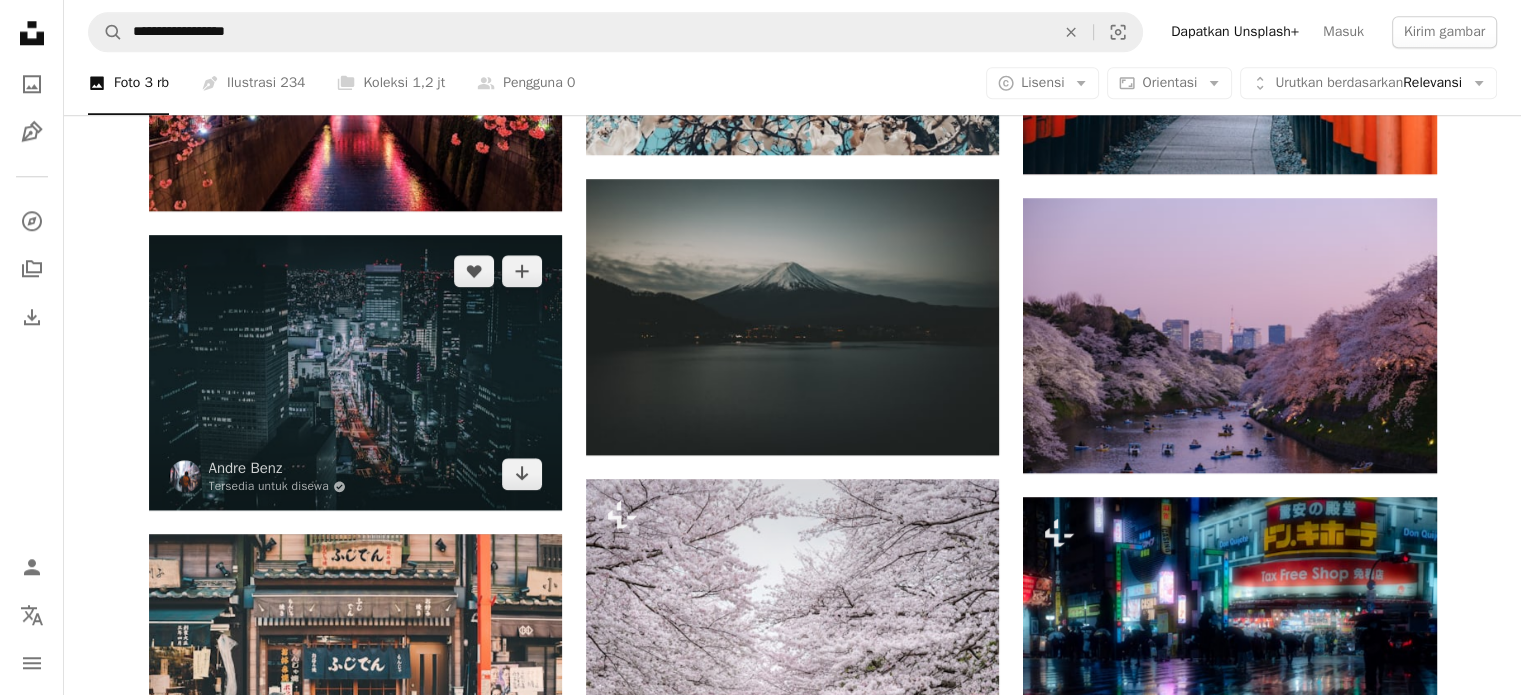 scroll, scrollTop: 2054, scrollLeft: 0, axis: vertical 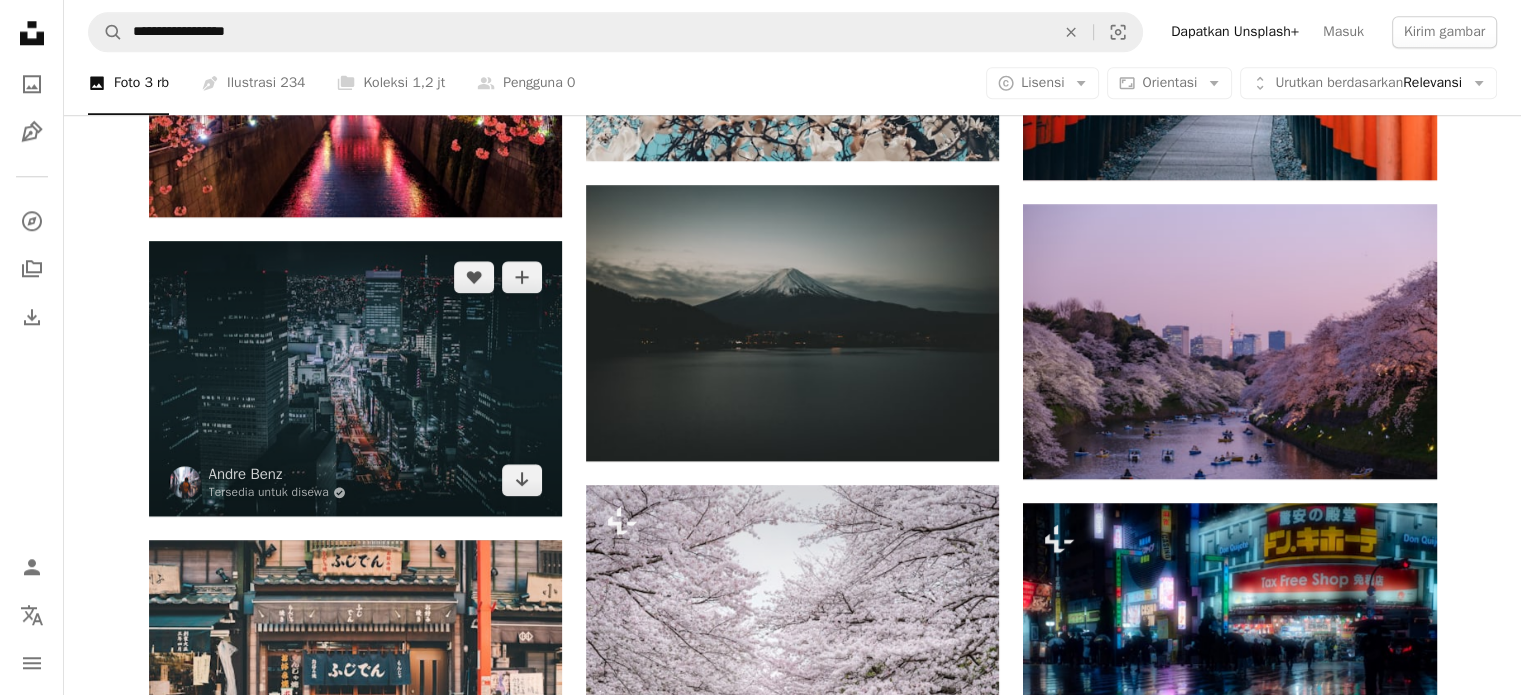 click at bounding box center [355, 378] 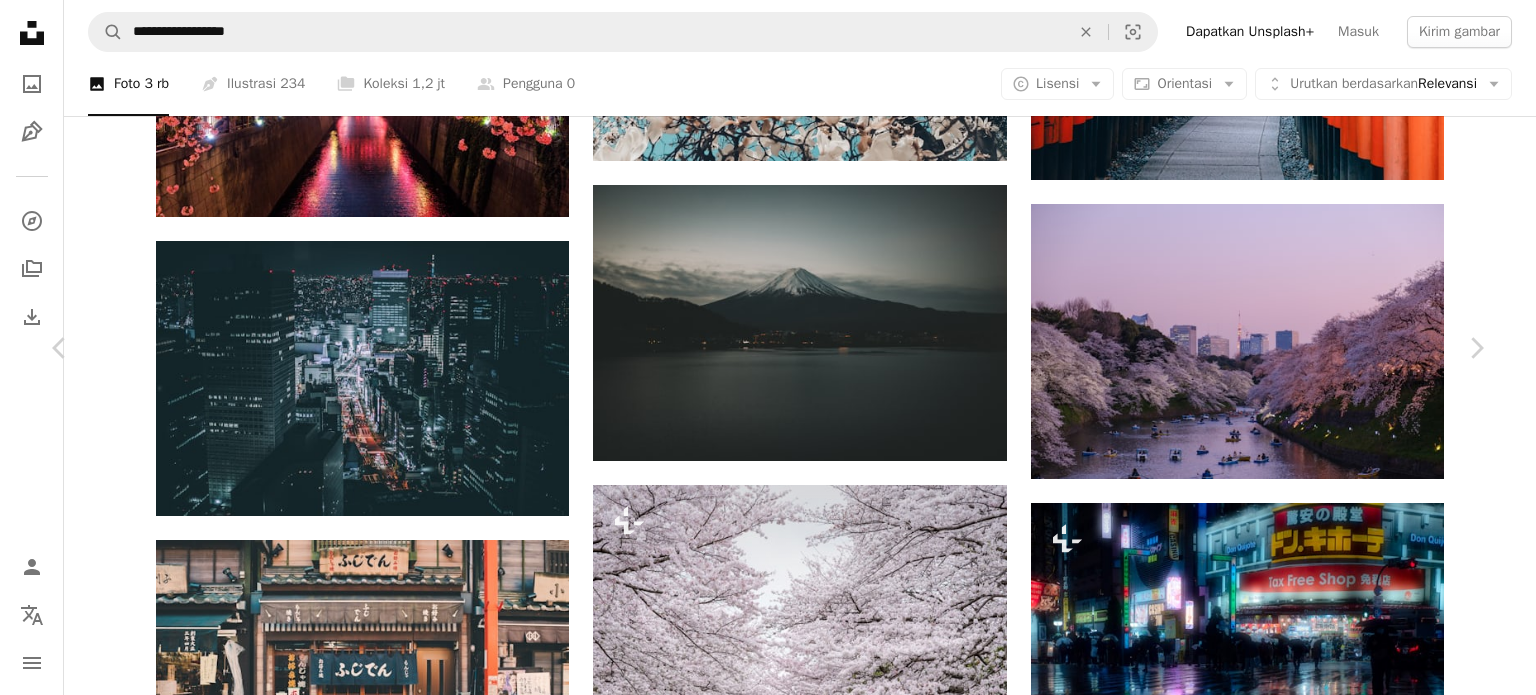 click on "Unduh gratis" at bounding box center (1291, 4050) 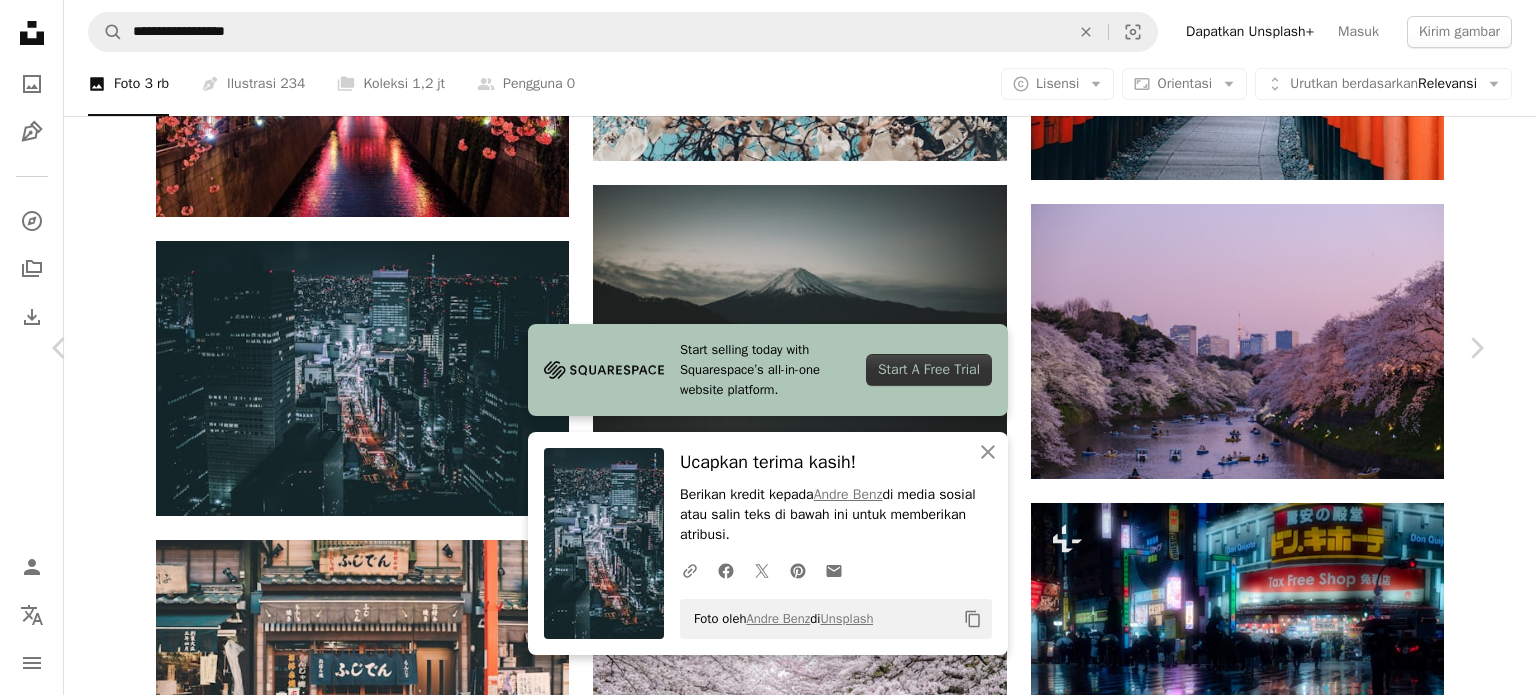 click on "An X shape Chevron left Chevron right Start selling today with Squarespace’s all-in-one website platform. Start A Free Trial An X shape Tutup Ucapkan terima kasih! Berikan kredit kepada  [FIRST] [LAST]  di media sosial atau salin teks di bawah ini untuk memberikan atribusi. A URL sharing icon (chains) Facebook icon X (formerly Twitter) icon Pinterest icon An envelope Foto oleh  [FIRST] [LAST]  di  Unsplash
Copy content [FIRST] [LAST] Tersedia untuk disewa A checkmark inside of a circle A heart A plus sign Edit gambar   Plus sign for Unsplash+ Unduh gratis Chevron down Zoom in Tampilan 54.515.972 Unduhan 552.257 Ditampilkan di Foto A forward-right arrow Bagikan Info icon Info More Actions A map marker [CITY], [STATE] Calendar outlined Dipublikasikan pada  [DATE] Camera Canon, EOS 5D Mark IV Safety Gratis digunakan di bawah  Lisensi Unsplash mobil bangunan kota estetik Jepang gelap arsitektur jalan Malam jalan wallpaper jepang Perkotaan Pencahayaan neon wallpaper kota horison lampu Malam terang murung  |" at bounding box center (768, 4350) 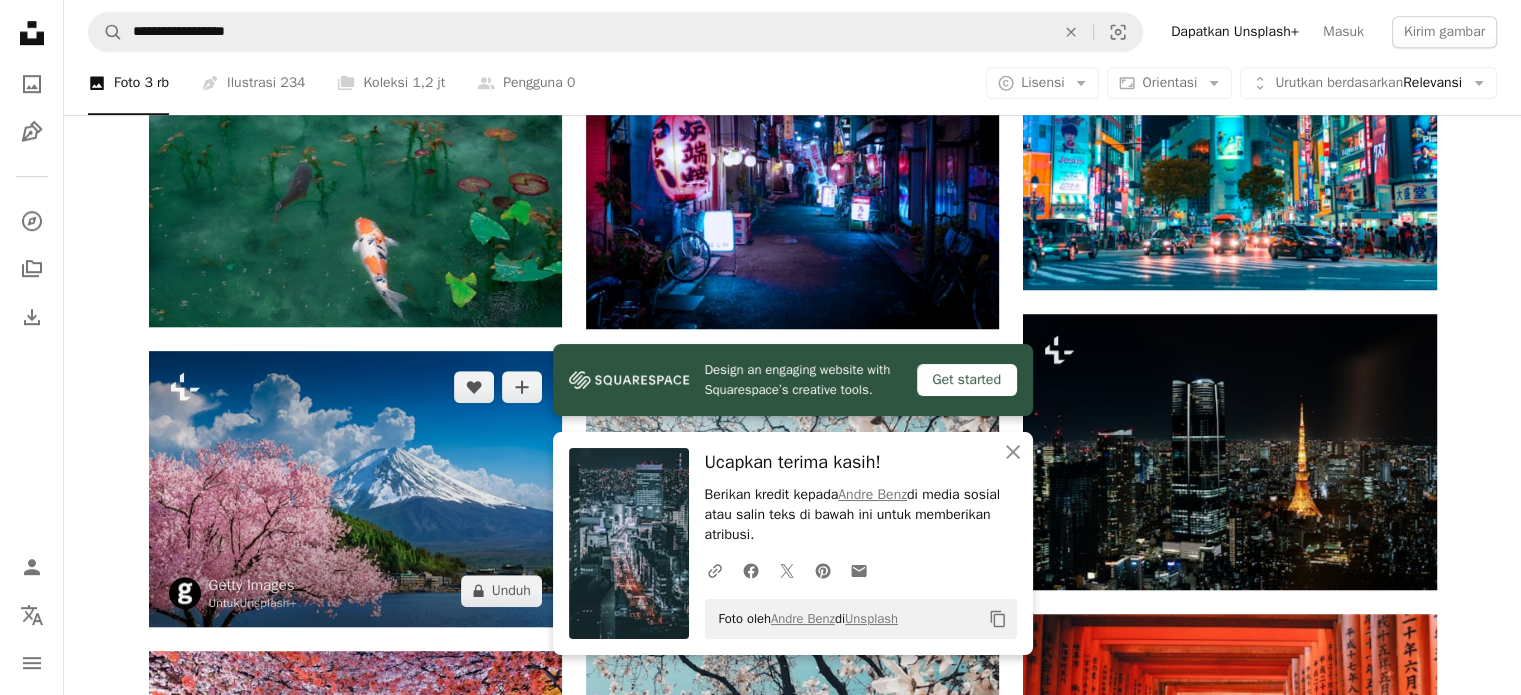scroll, scrollTop: 1454, scrollLeft: 0, axis: vertical 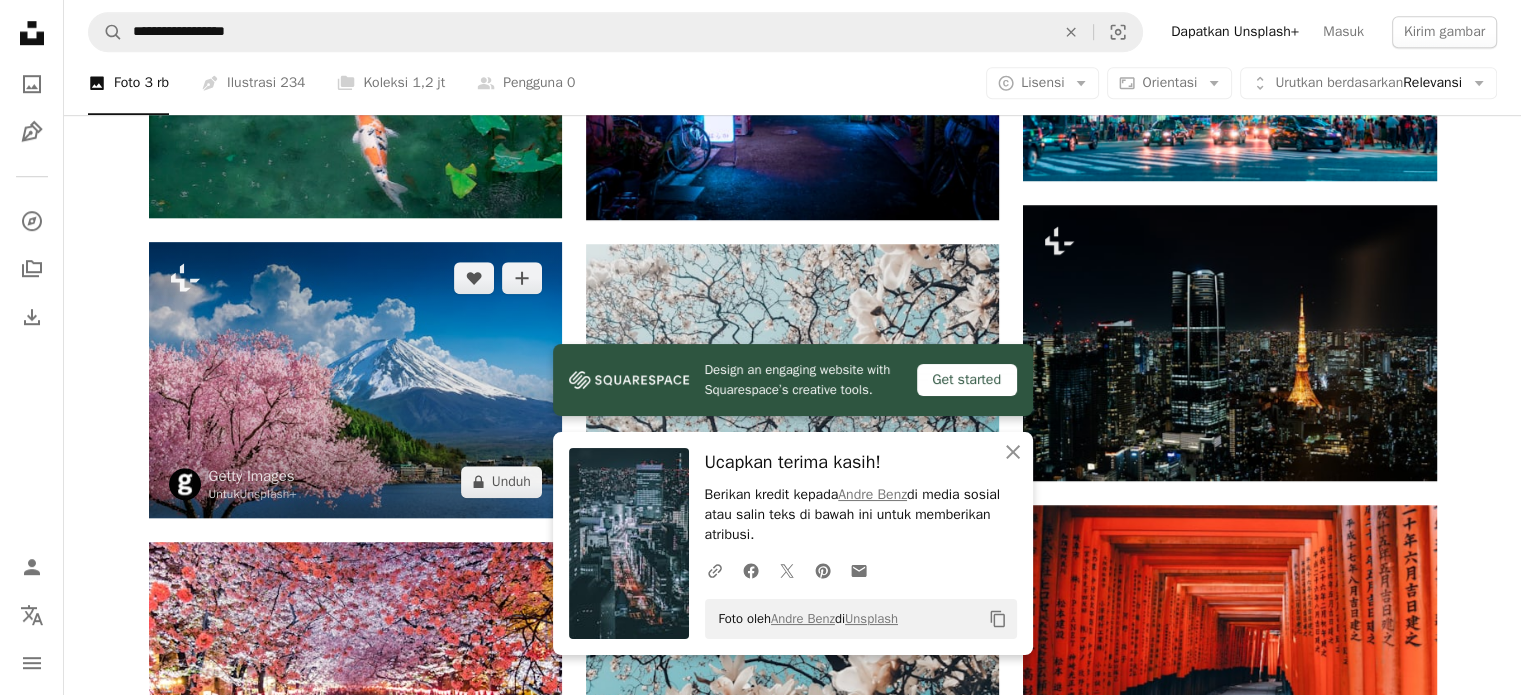 click at bounding box center (355, 379) 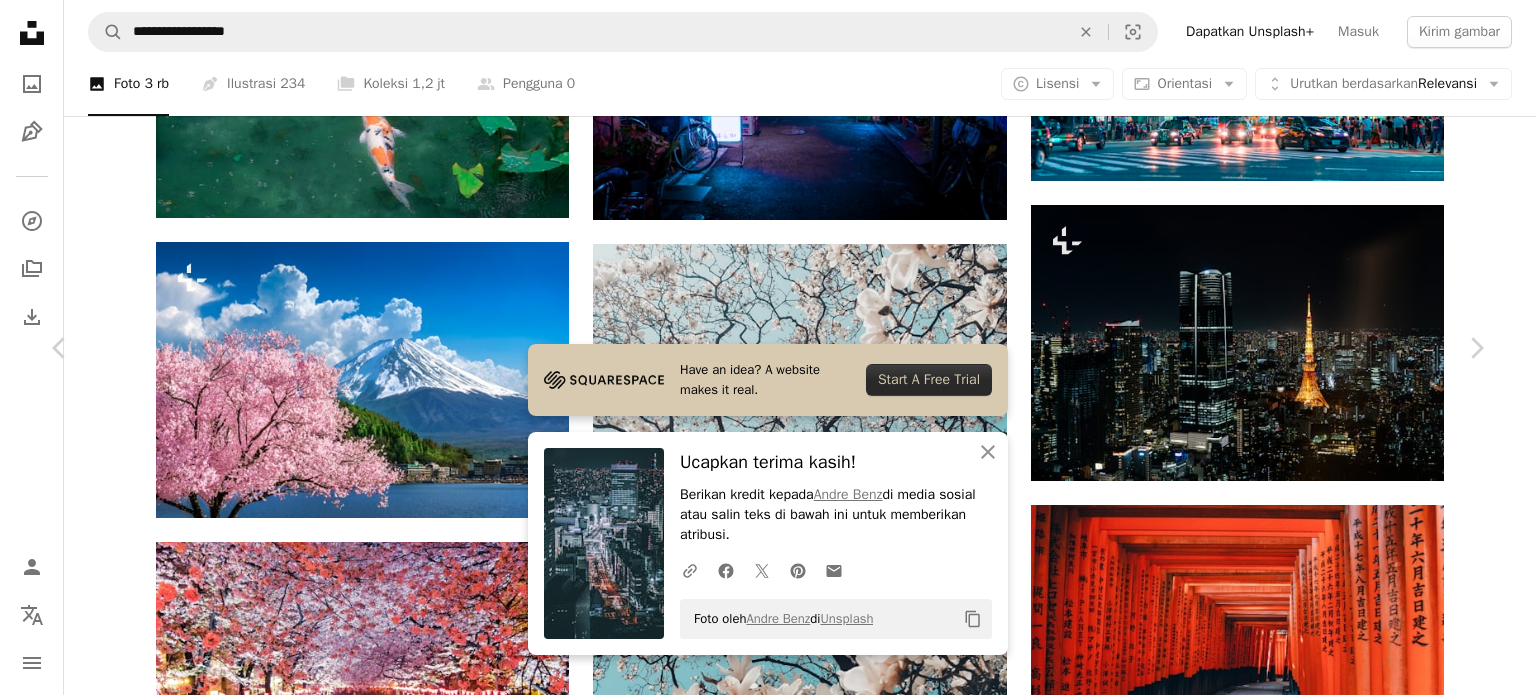 click on "[FIRST] [LAST]" at bounding box center (768, 1574) 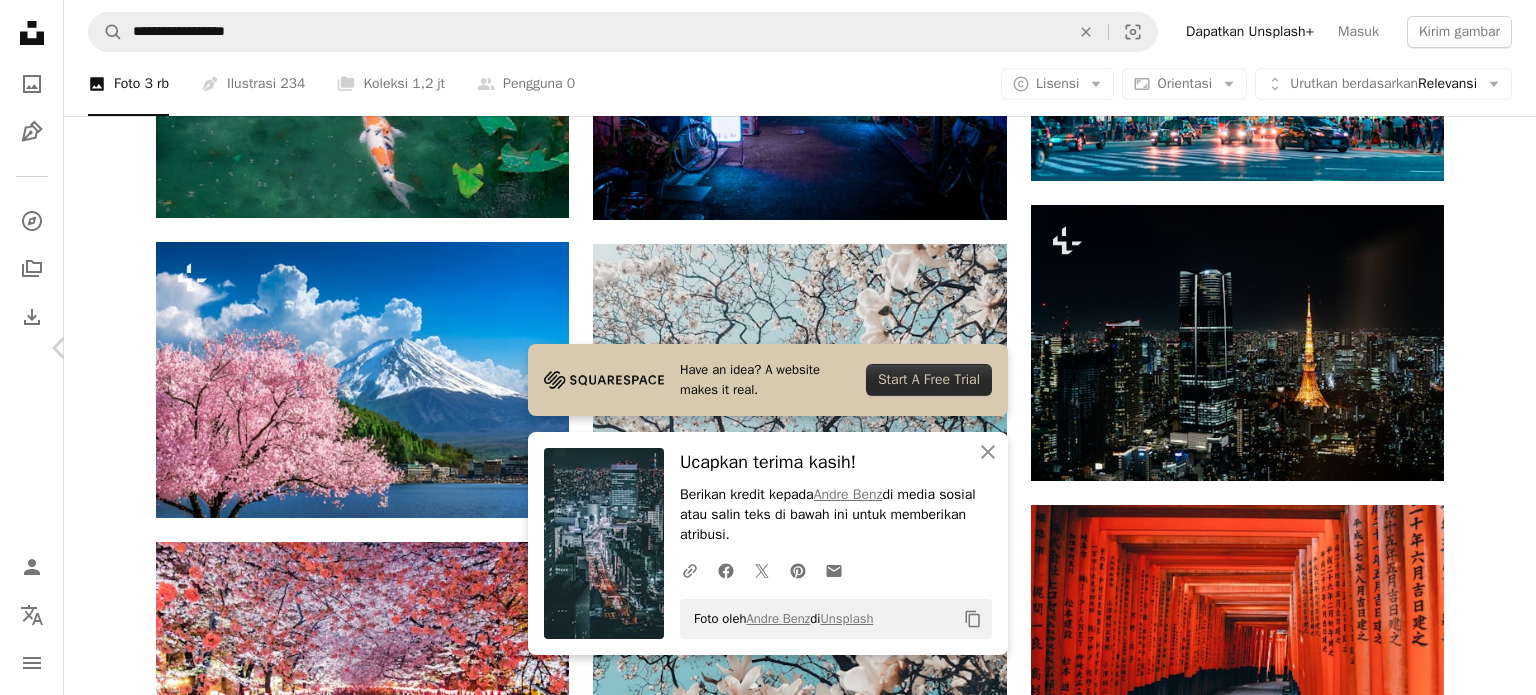 click on "Chevron right" at bounding box center [1476, 348] 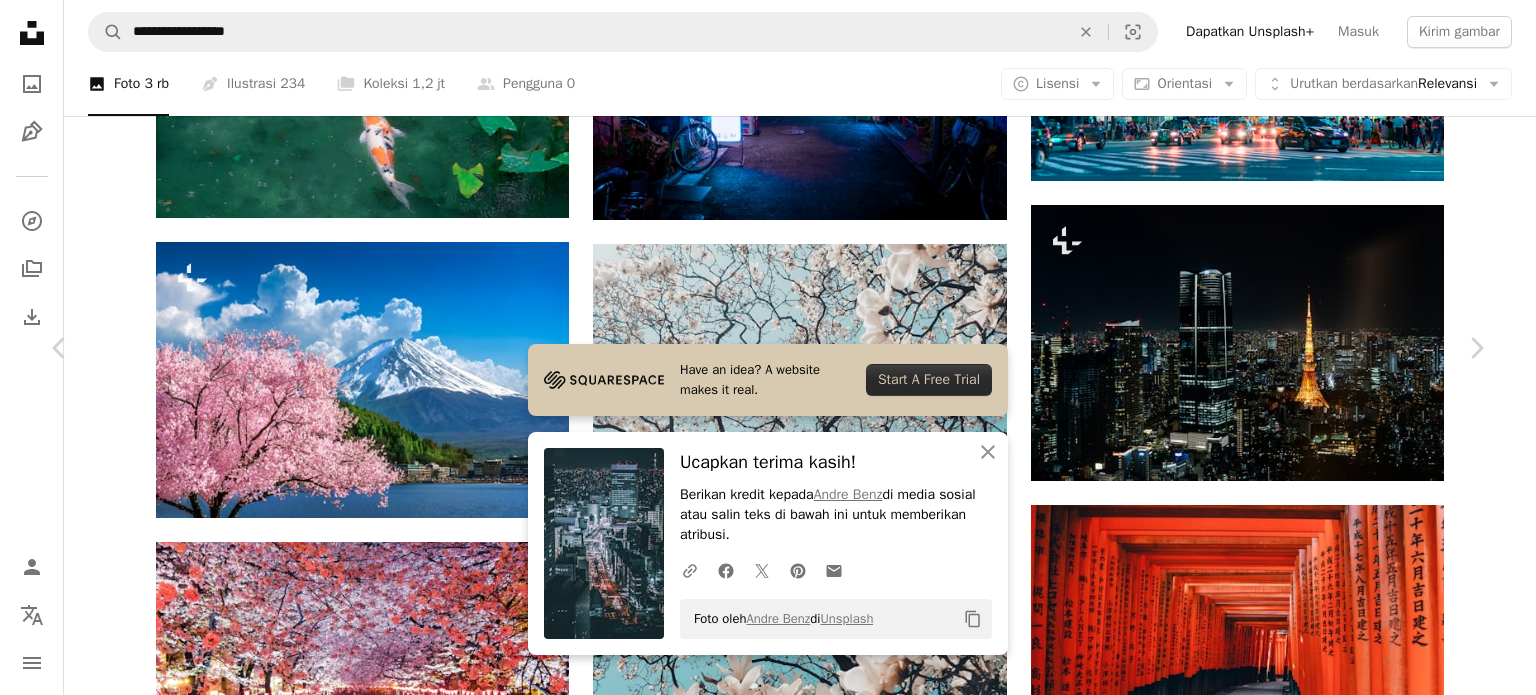 click on "Foto oleh  [FIRST] [LAST]  di  Unsplash
Copy content [FIRST] [LAST] Tersedia untuk disewa A checkmark inside of a circle A heart A plus sign Edit gambar   Plus sign for Unsplash+ Unduh gratis Chevron down Zoom in ––– ––  –– ––– –––– –––– ––– ––  –– ––– –––– –––– ––– ––  –– ––– –––– –––– A forward-right arrow Bagikan Info icon Info More Actions –––   – –––  – – ––  – ––––. ––– ––– ––––  –––– ––– ––– – –––– –––– ––– –––   –––– ––––  |  Gambar terkait" at bounding box center (768, 4950) 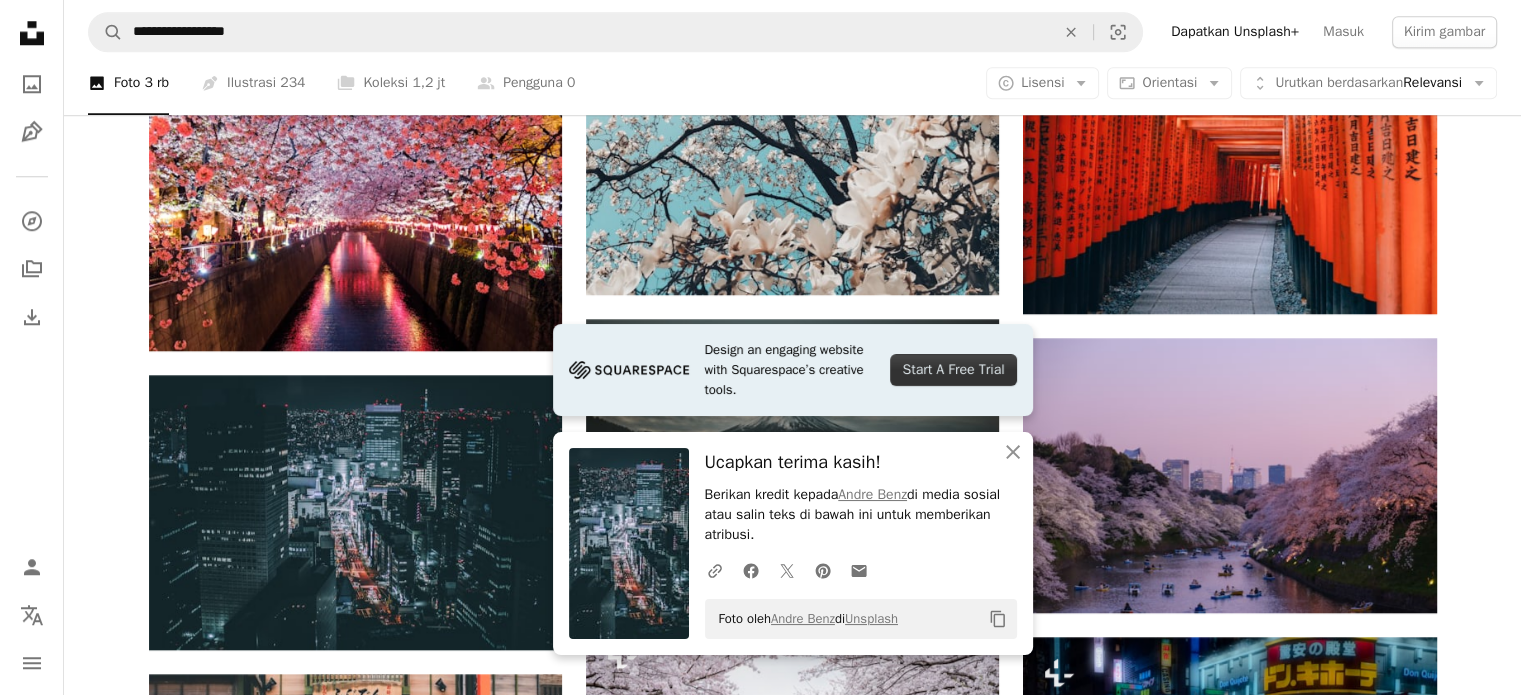 scroll, scrollTop: 1954, scrollLeft: 0, axis: vertical 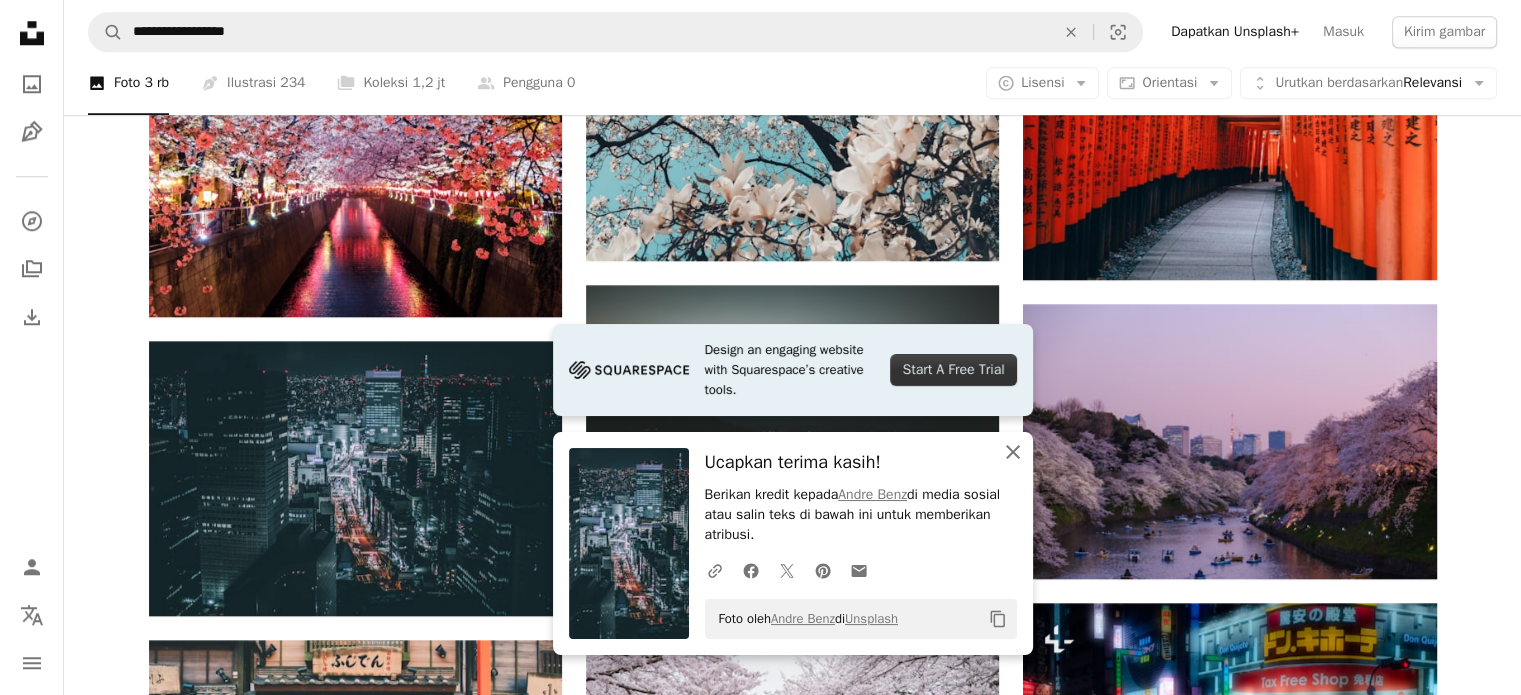 click on "An X shape" 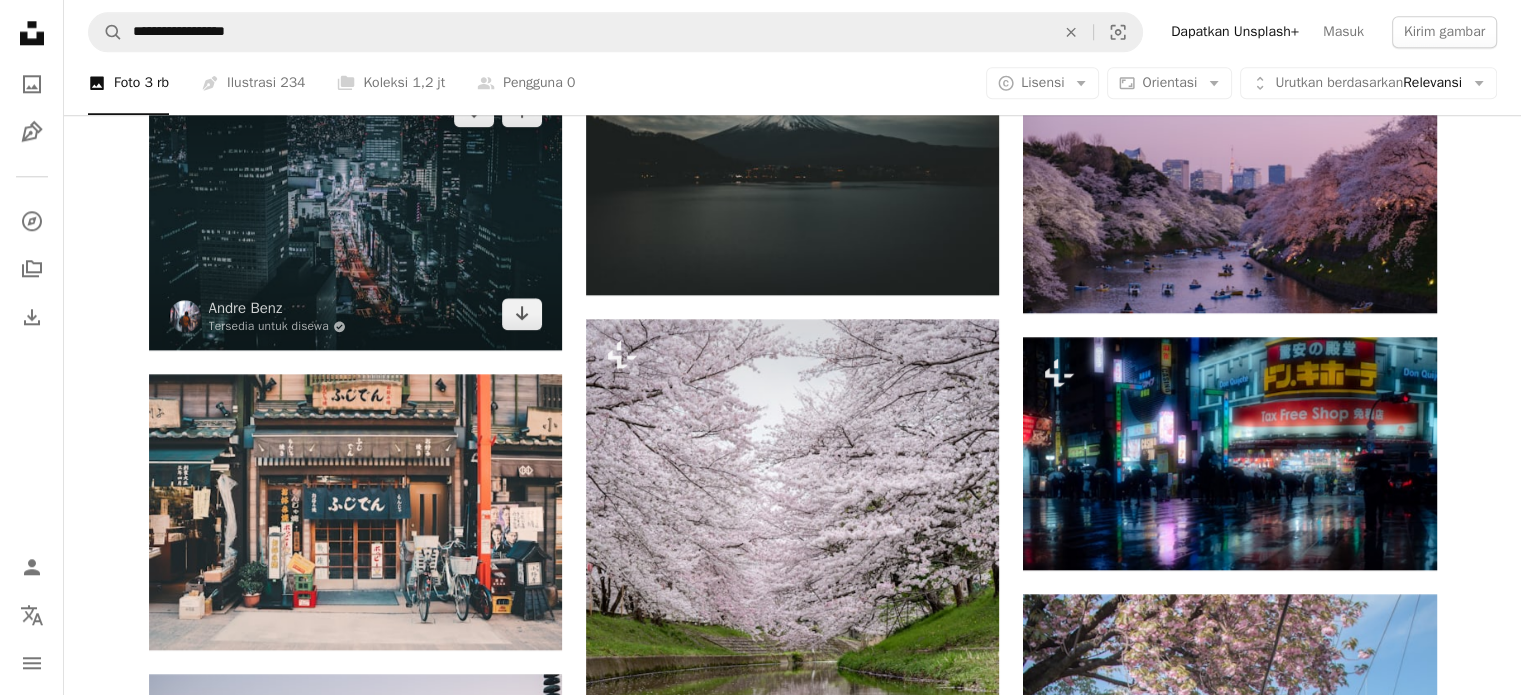 scroll, scrollTop: 2354, scrollLeft: 0, axis: vertical 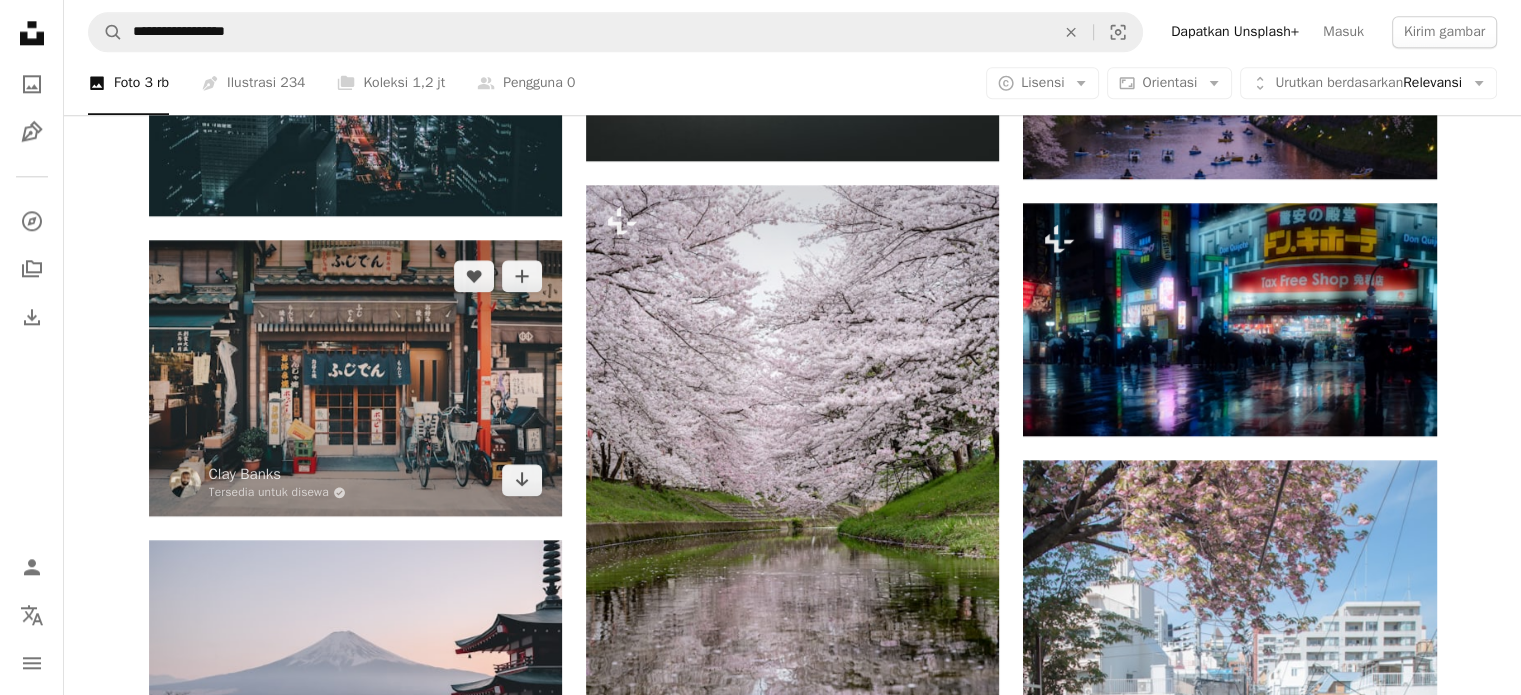 click at bounding box center [355, 378] 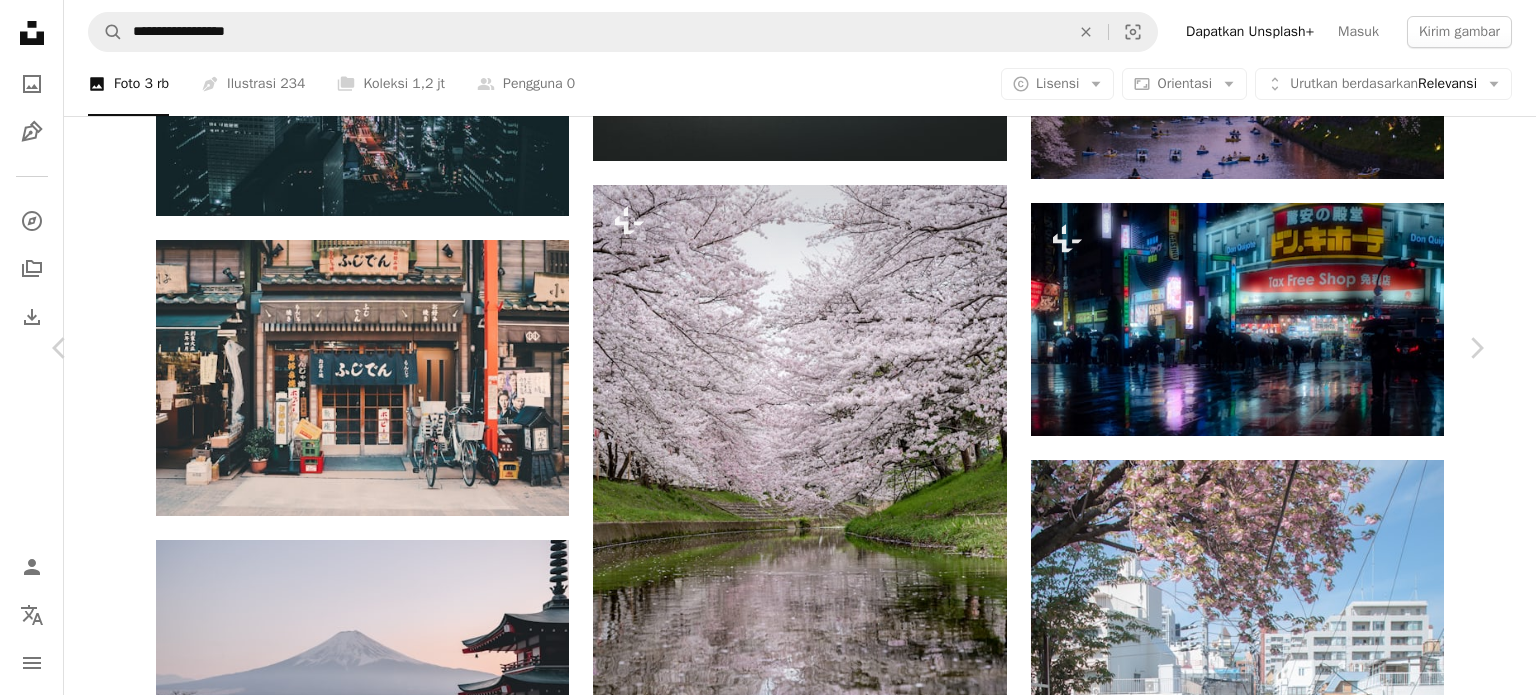 click on "An X shape" at bounding box center (20, 20) 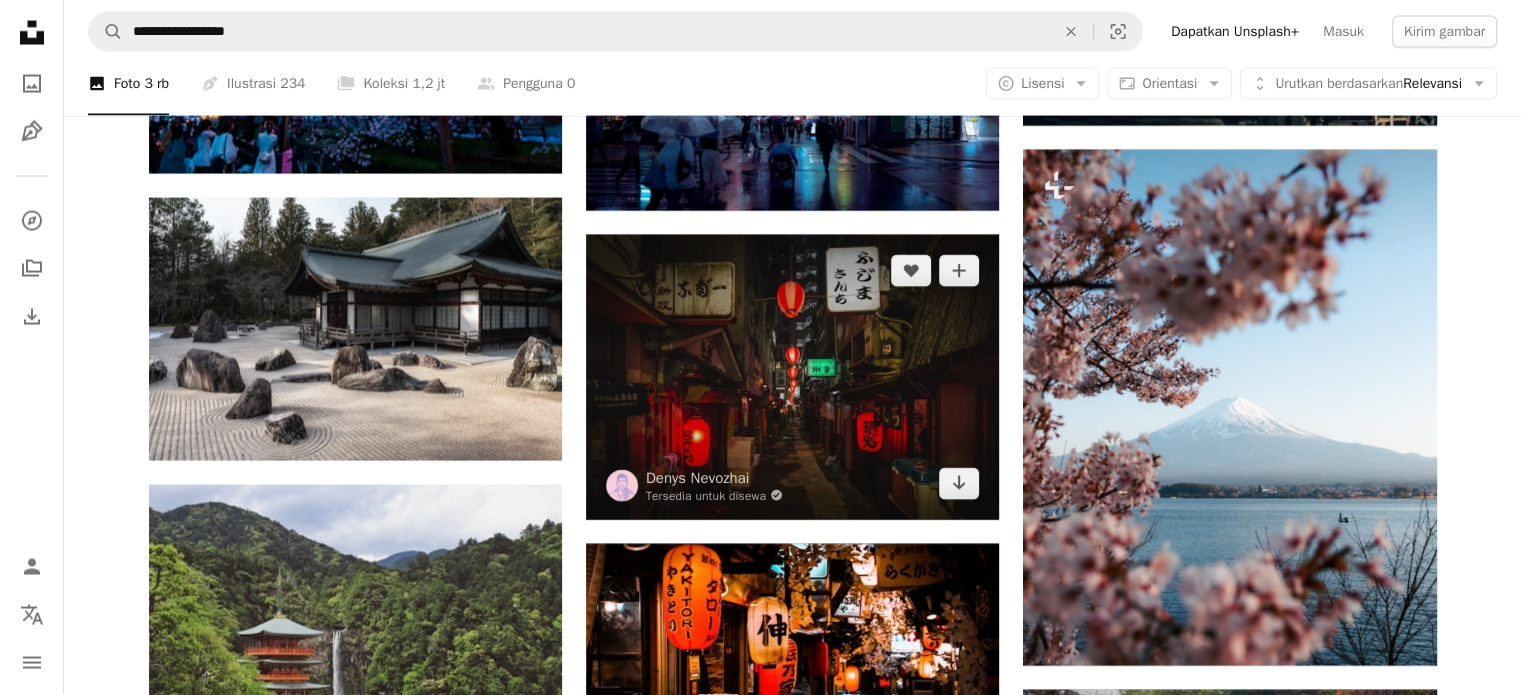 scroll, scrollTop: 4254, scrollLeft: 0, axis: vertical 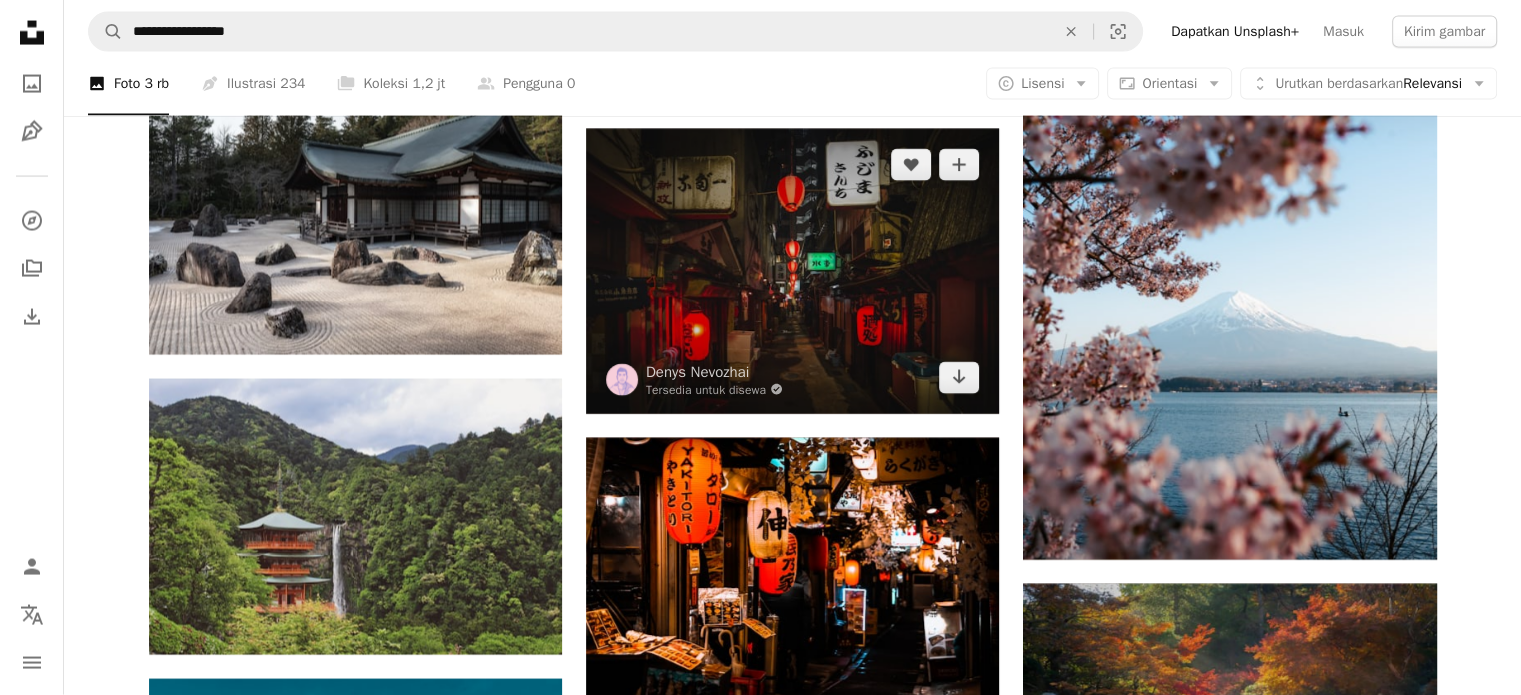 click at bounding box center [792, 271] 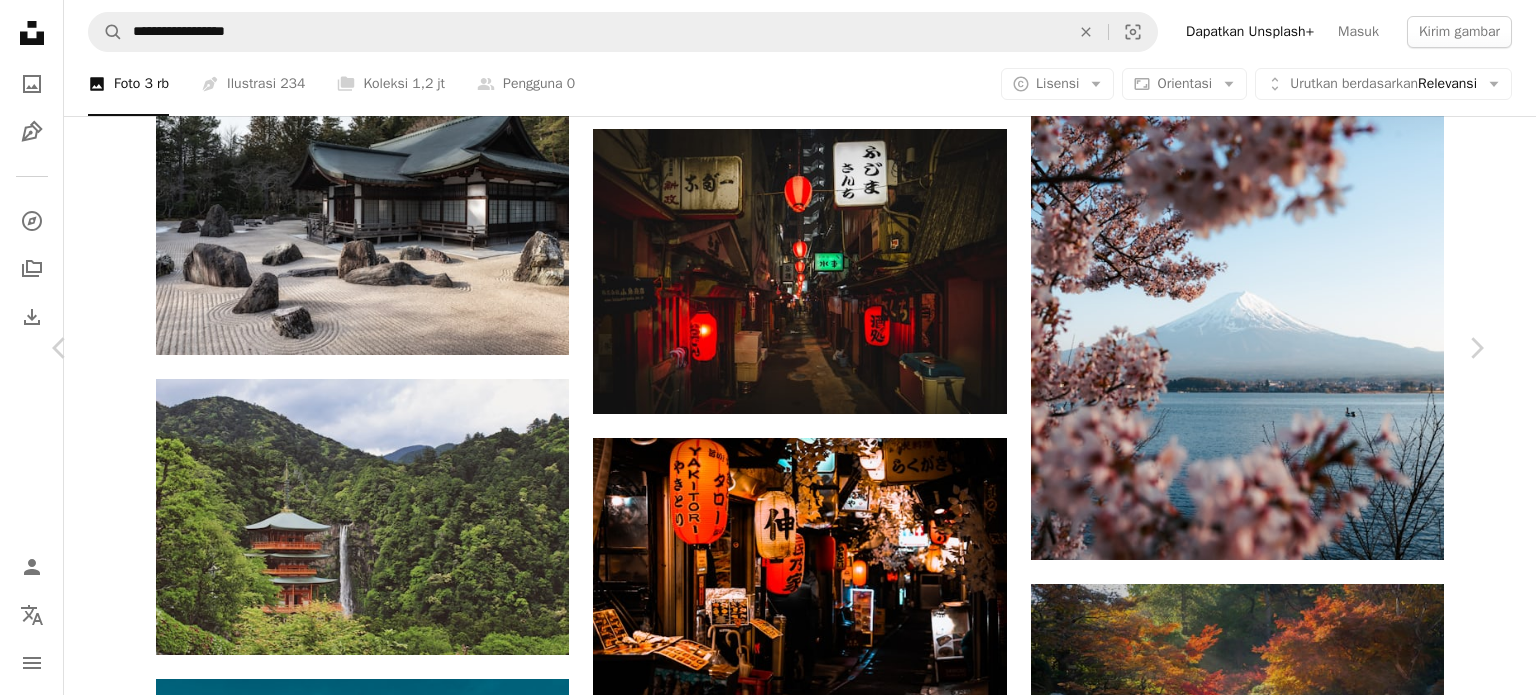 click on "An X shape" at bounding box center (20, 20) 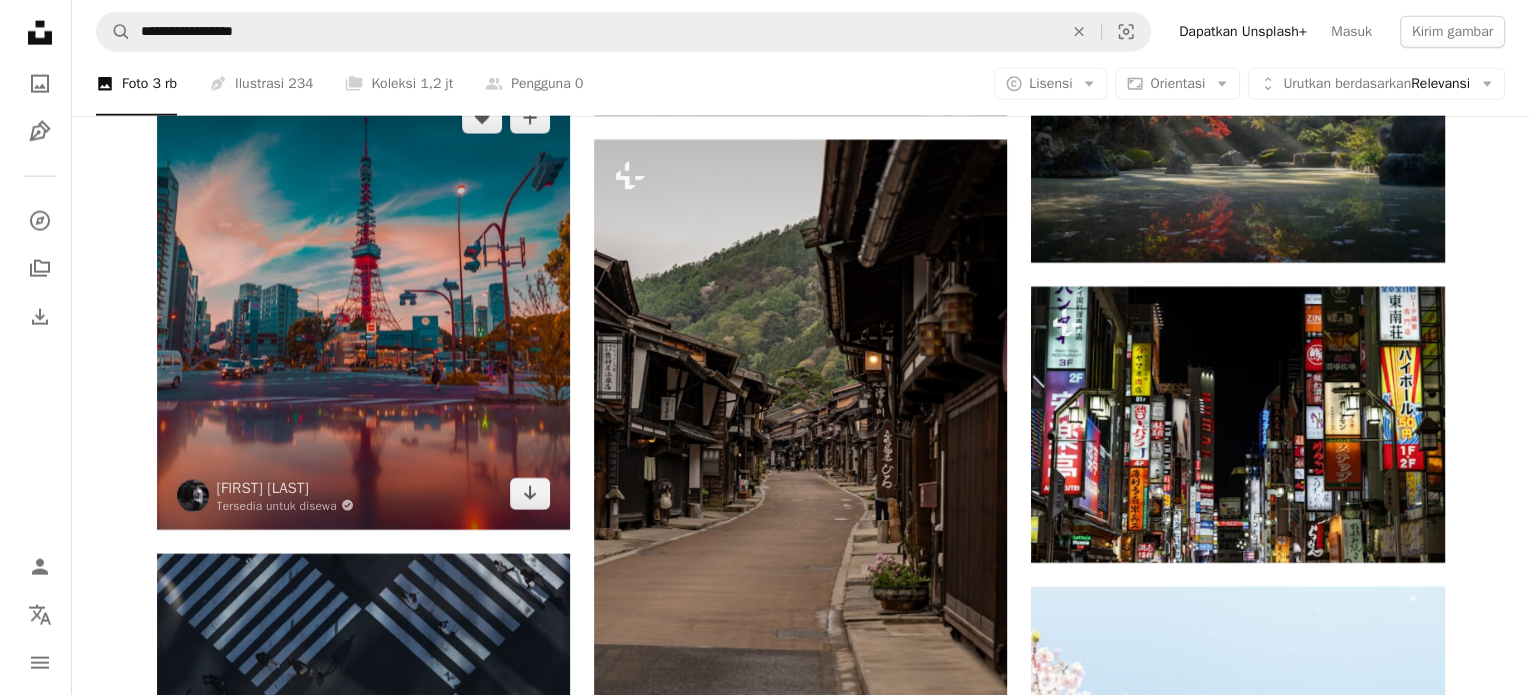 scroll, scrollTop: 4854, scrollLeft: 0, axis: vertical 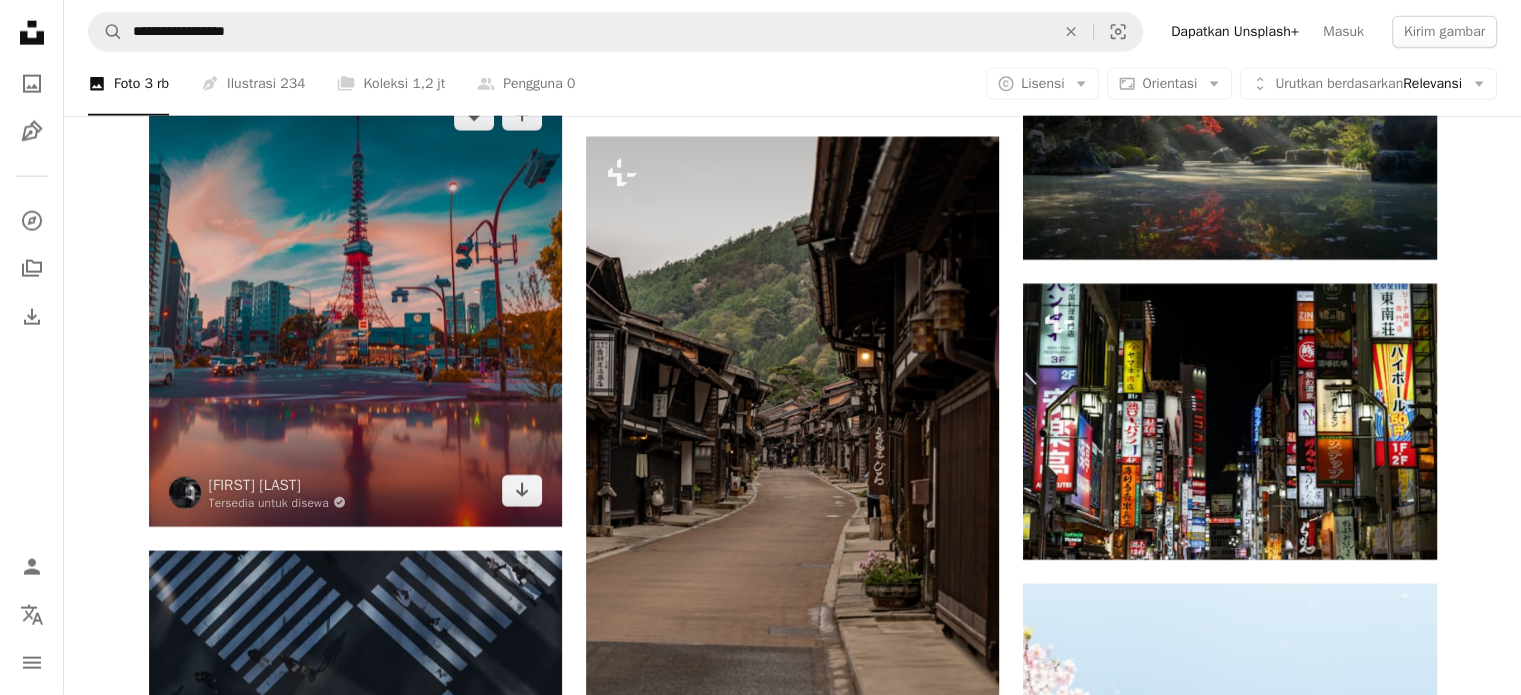click at bounding box center [355, 303] 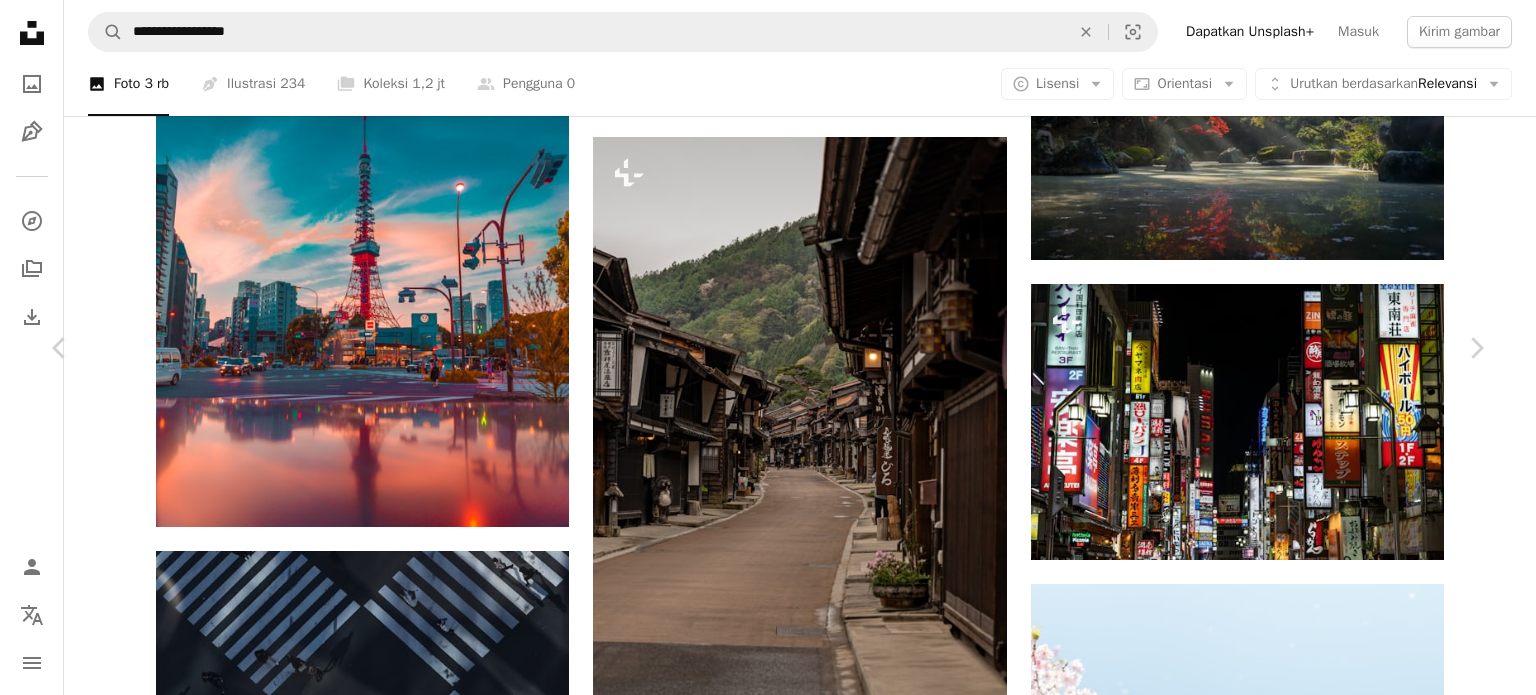 click at bounding box center [761, 4227] 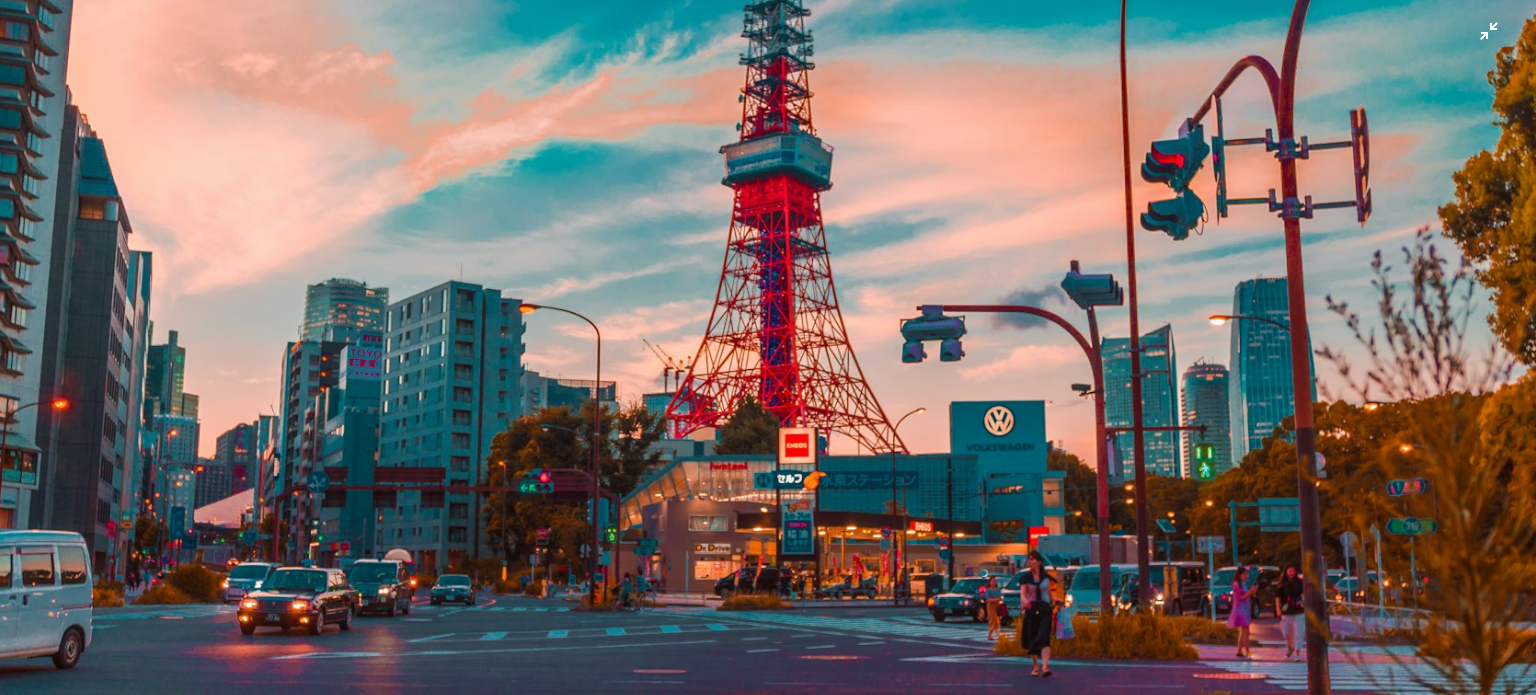 scroll, scrollTop: 669, scrollLeft: 0, axis: vertical 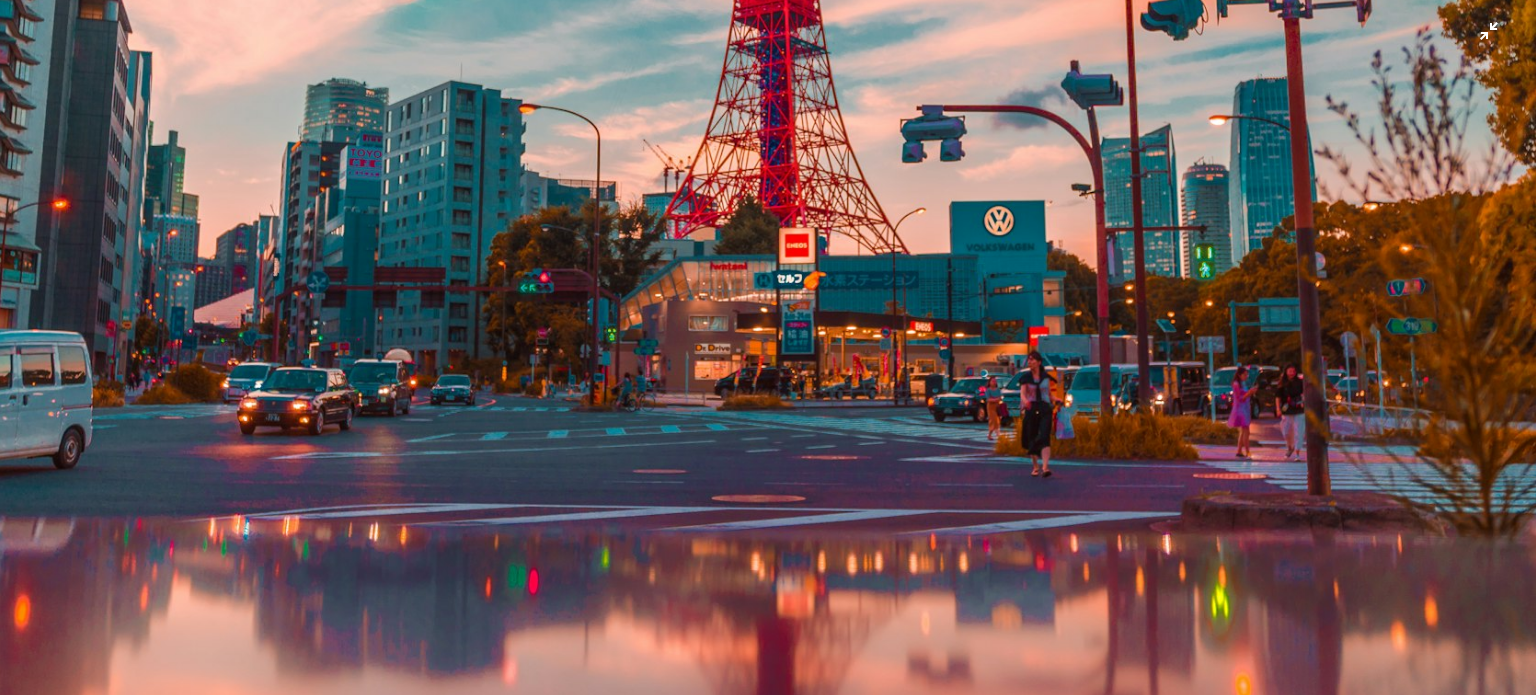 click at bounding box center (768, 163) 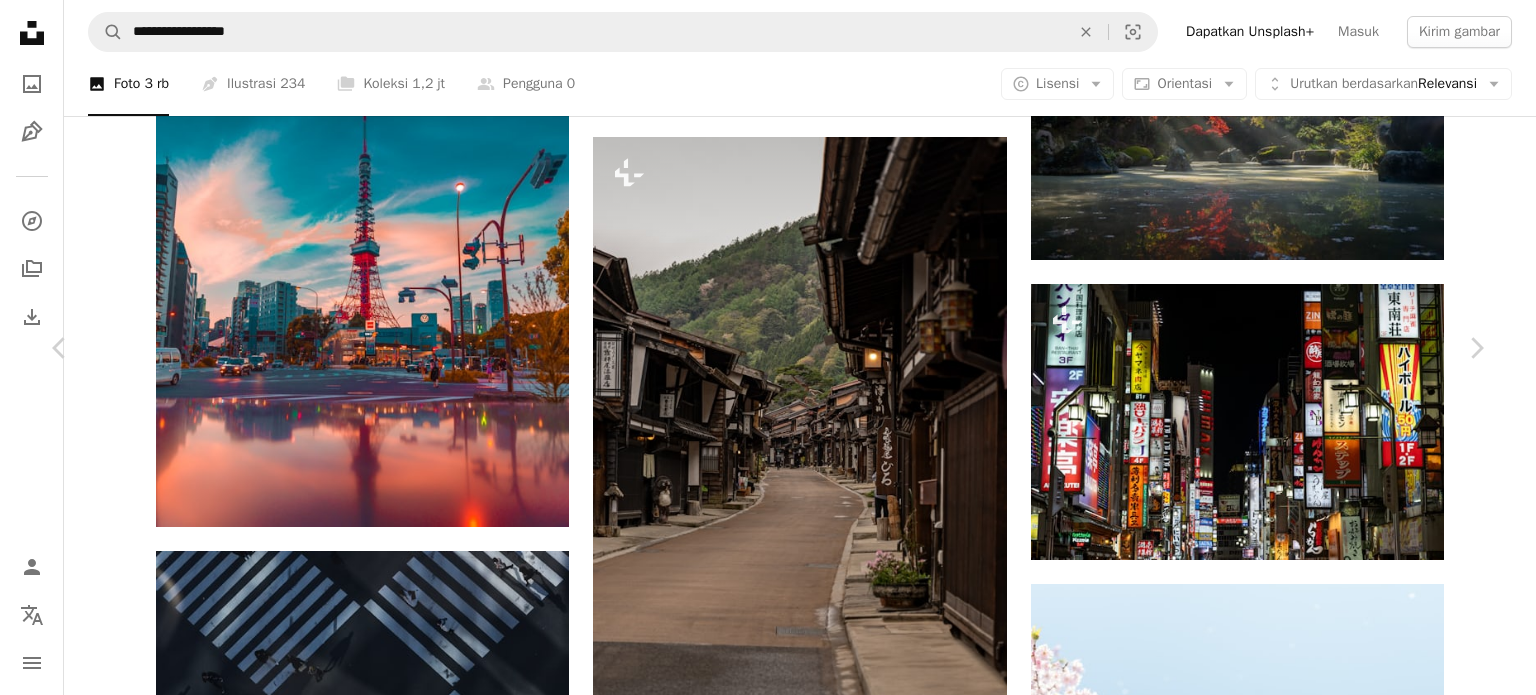 click at bounding box center (761, 4227) 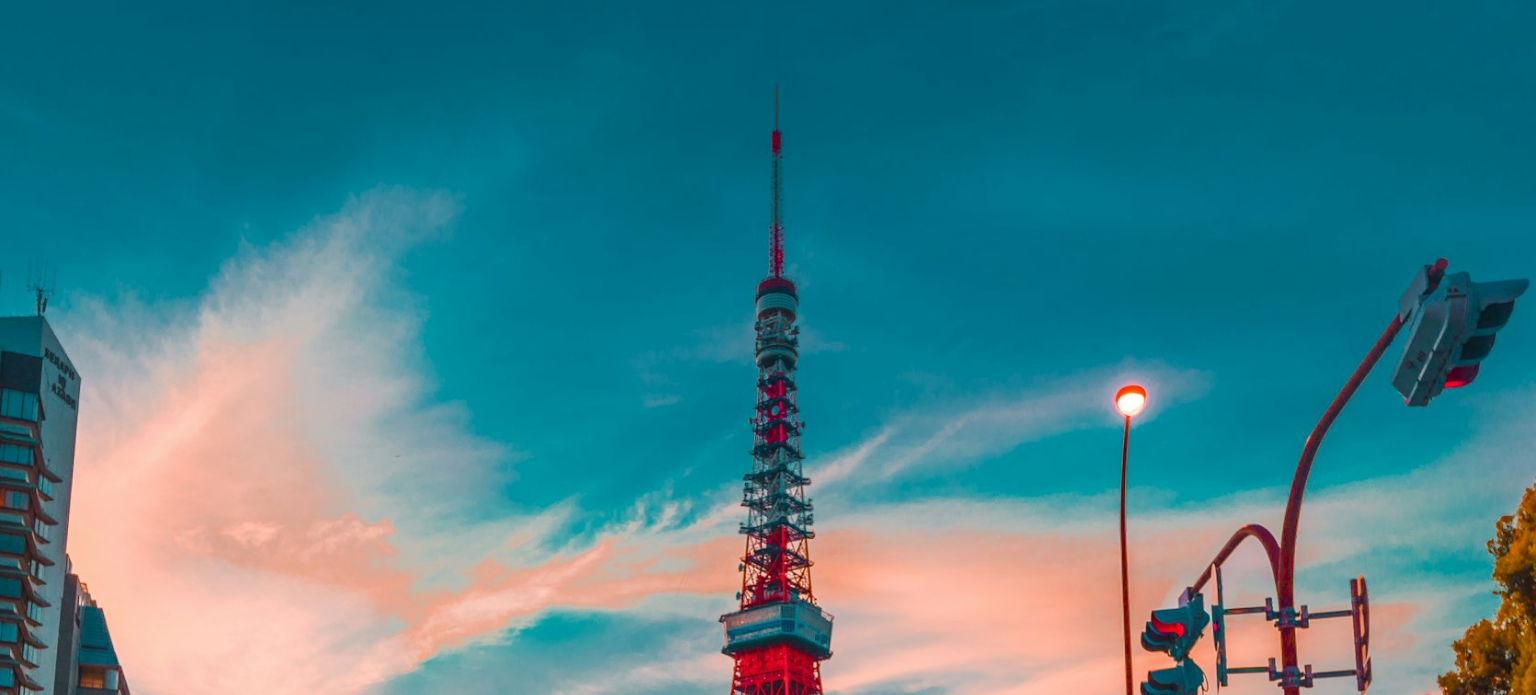 scroll, scrollTop: 469, scrollLeft: 0, axis: vertical 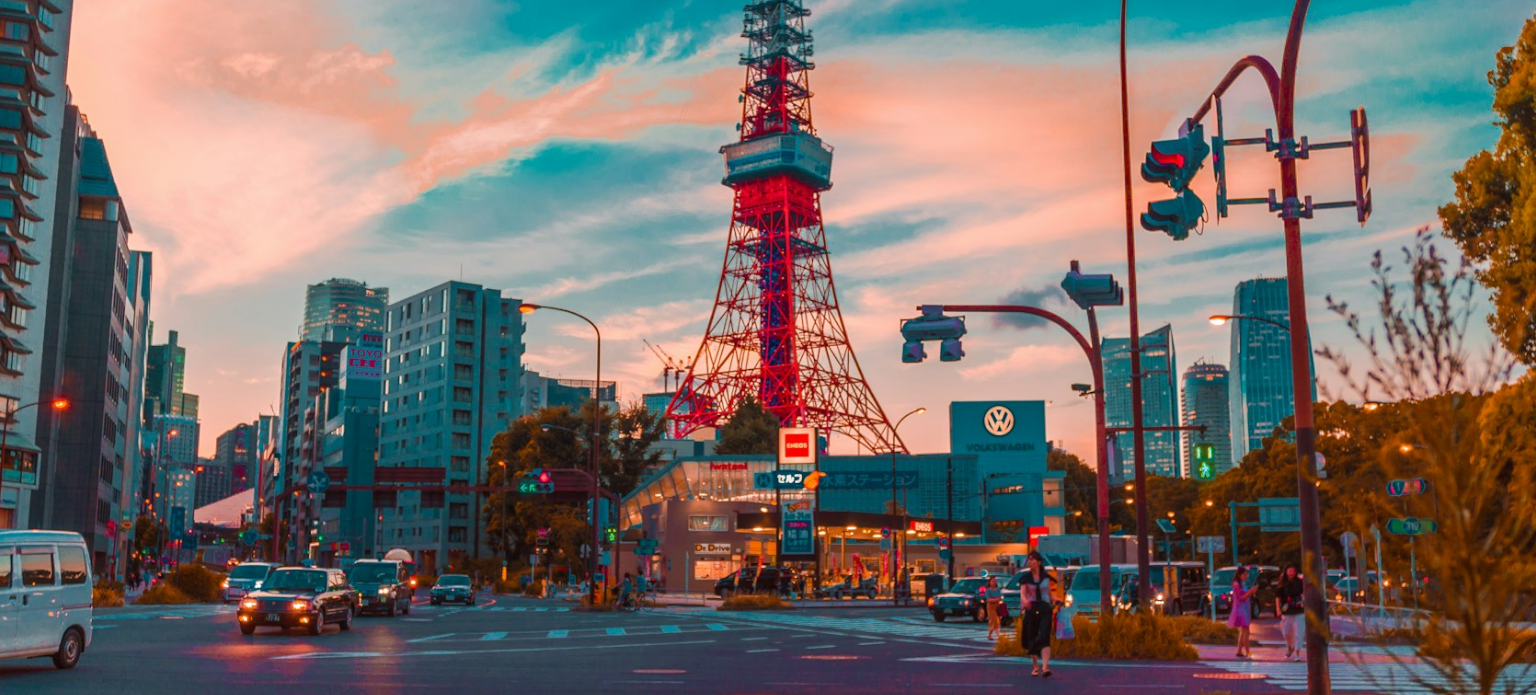 click at bounding box center (768, 363) 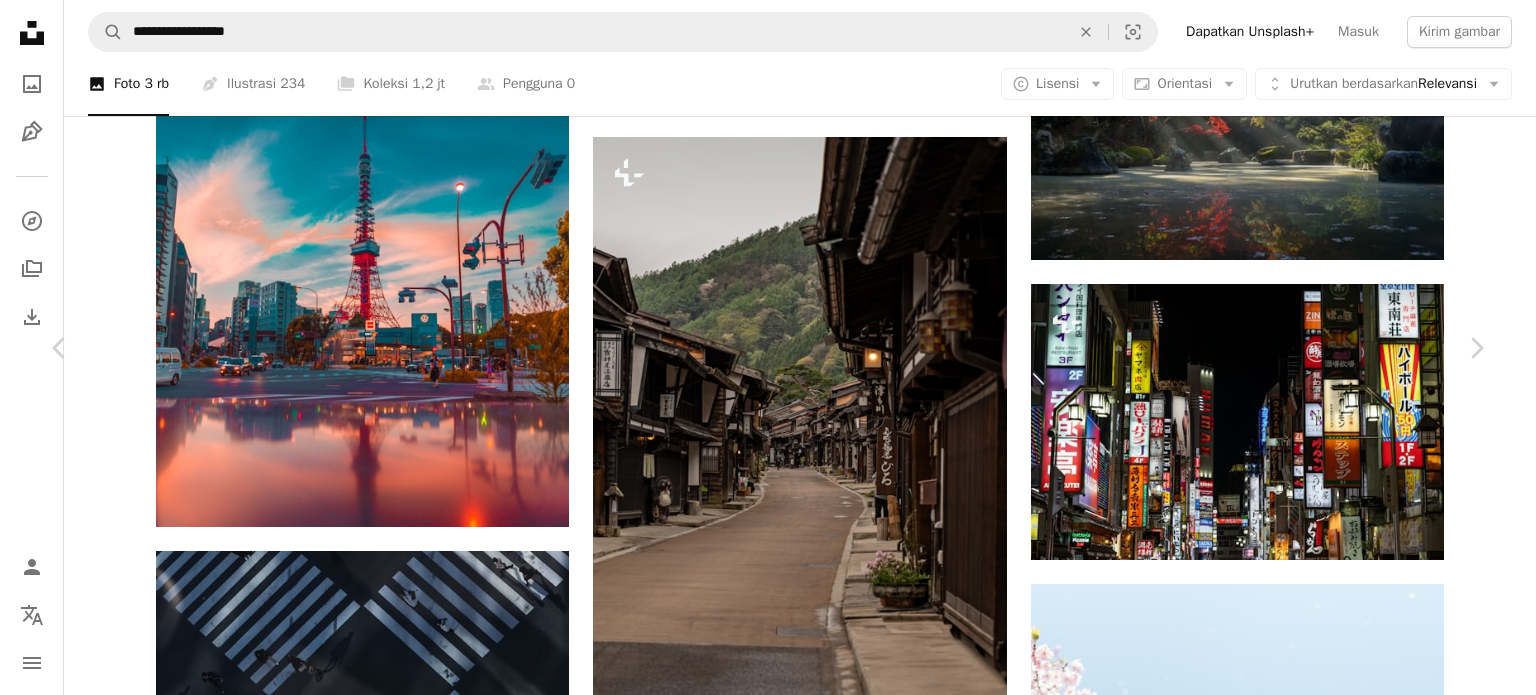 click at bounding box center (761, 4227) 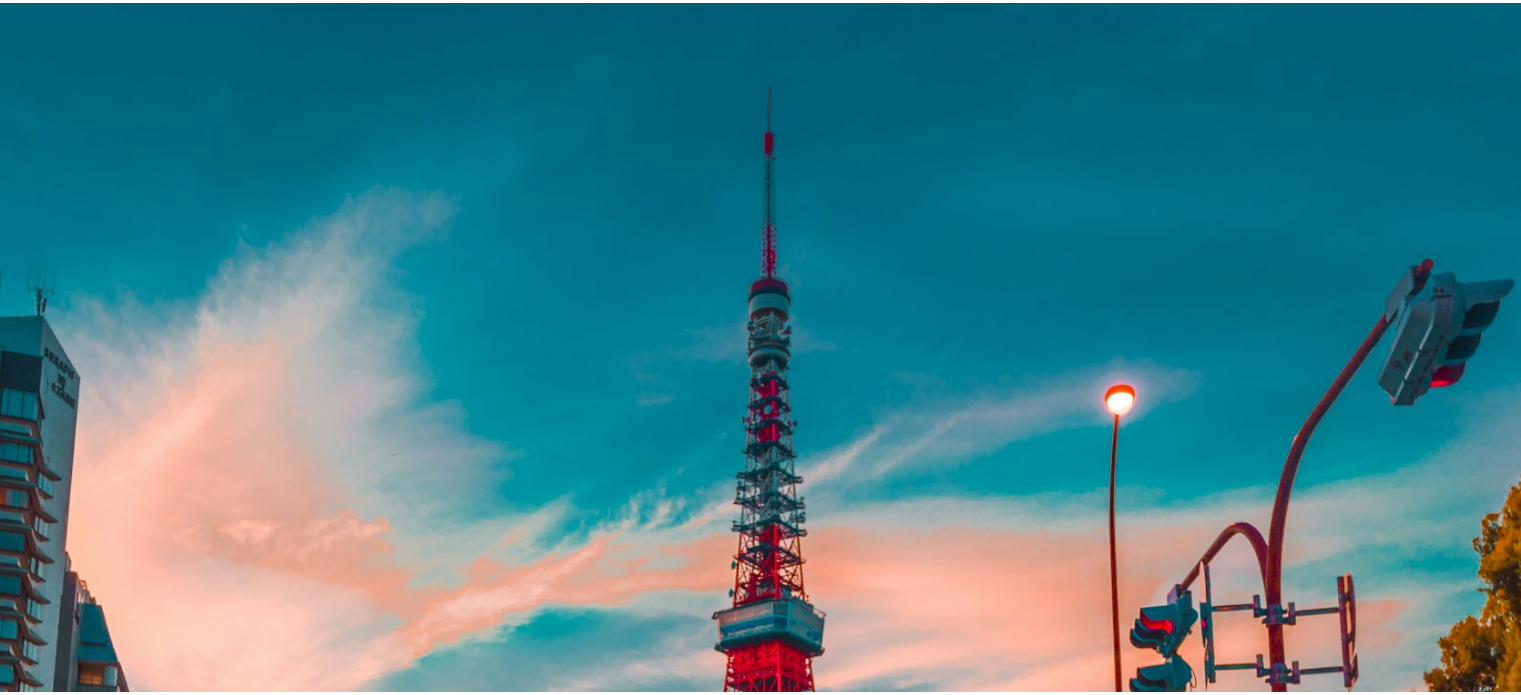 scroll, scrollTop: 469, scrollLeft: 0, axis: vertical 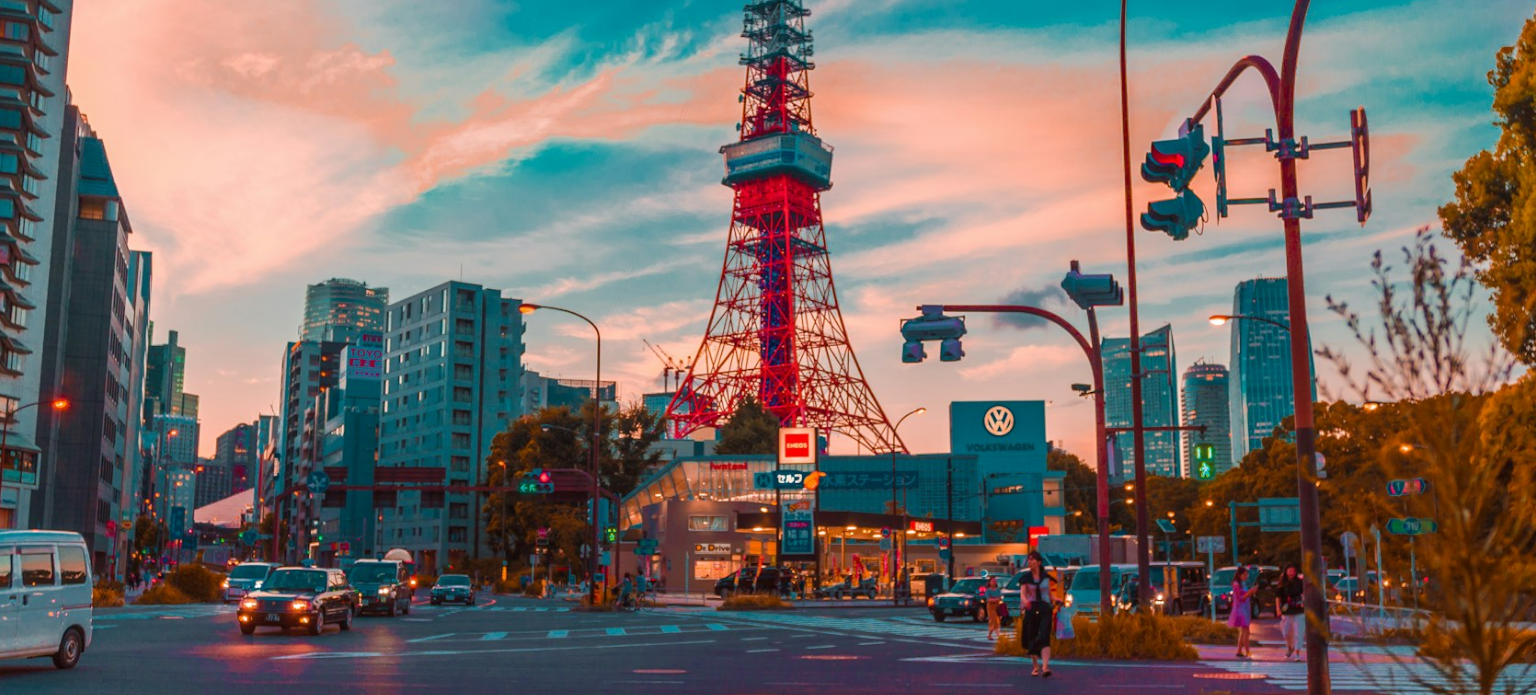 click at bounding box center [768, 363] 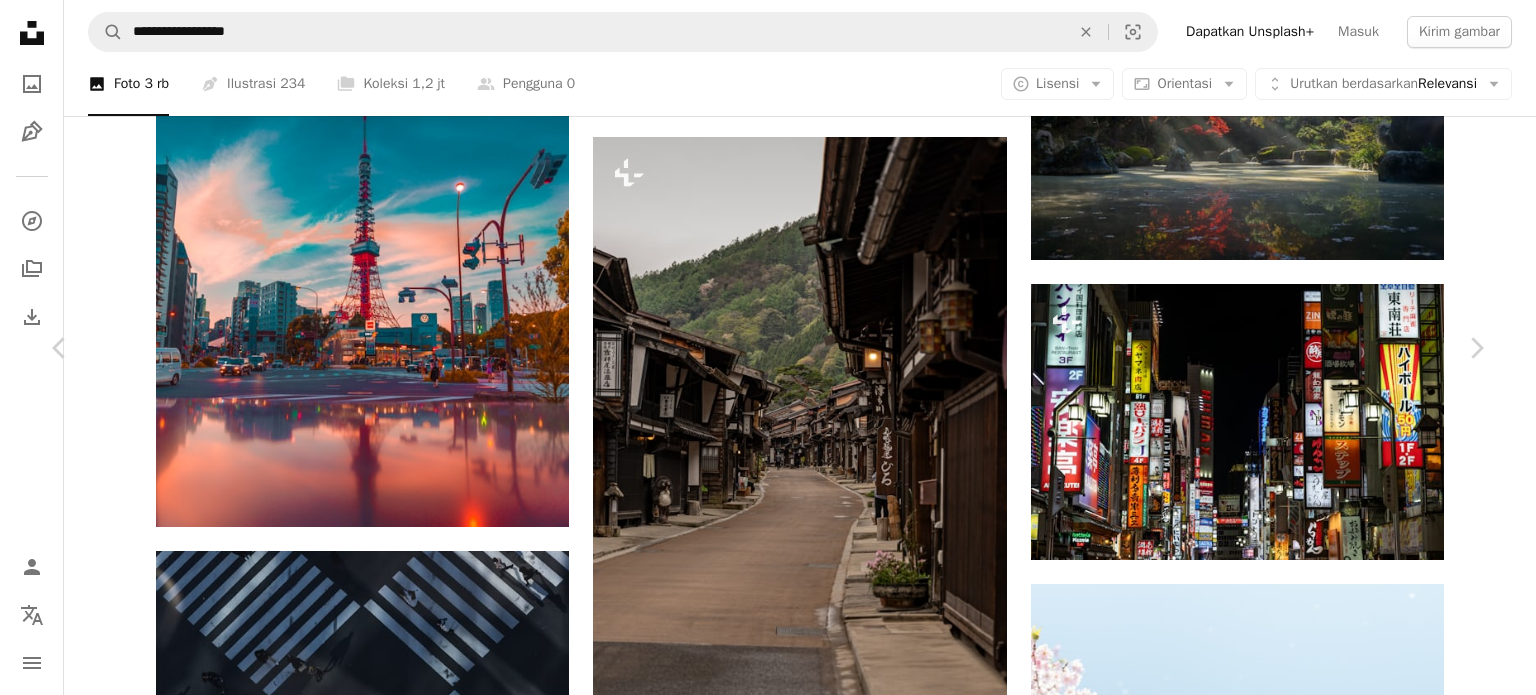 click on "An X shape" at bounding box center (20, 20) 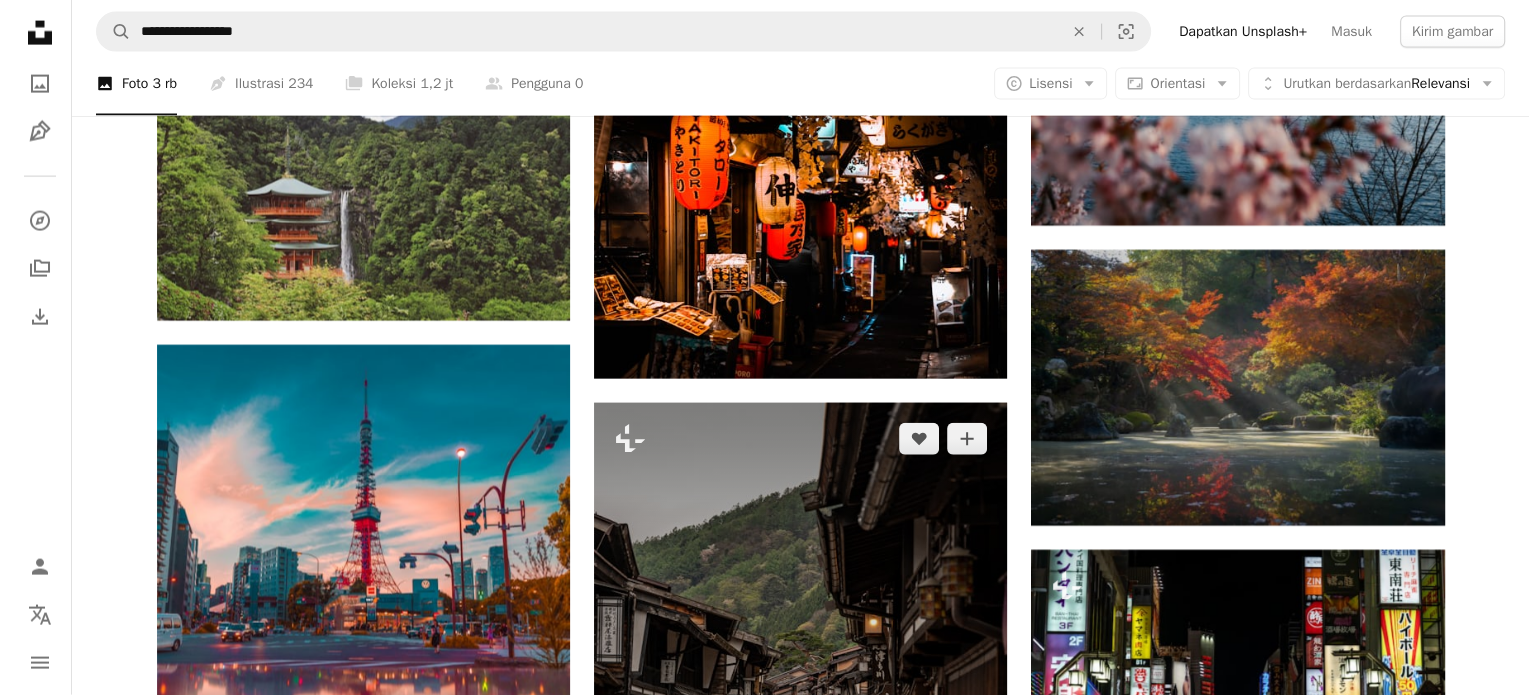 scroll, scrollTop: 4754, scrollLeft: 0, axis: vertical 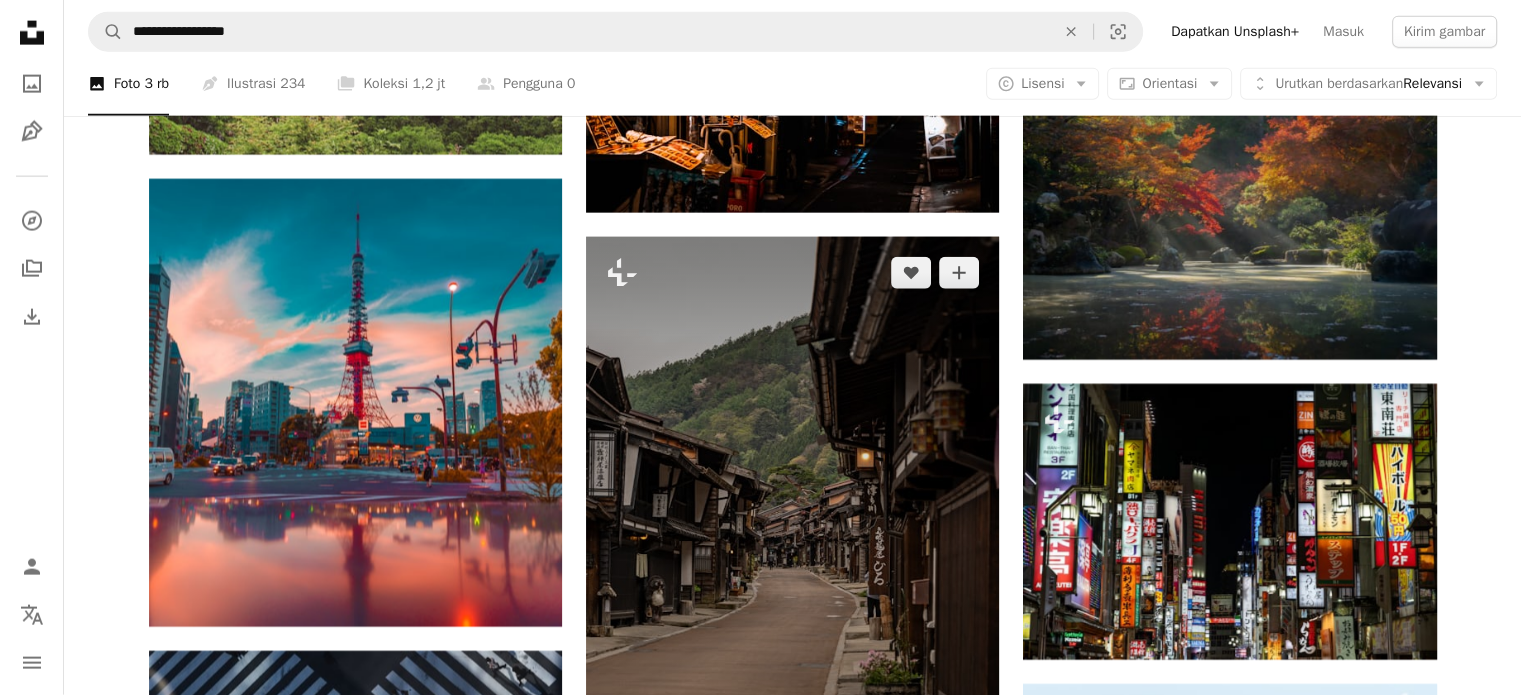 click at bounding box center [792, 547] 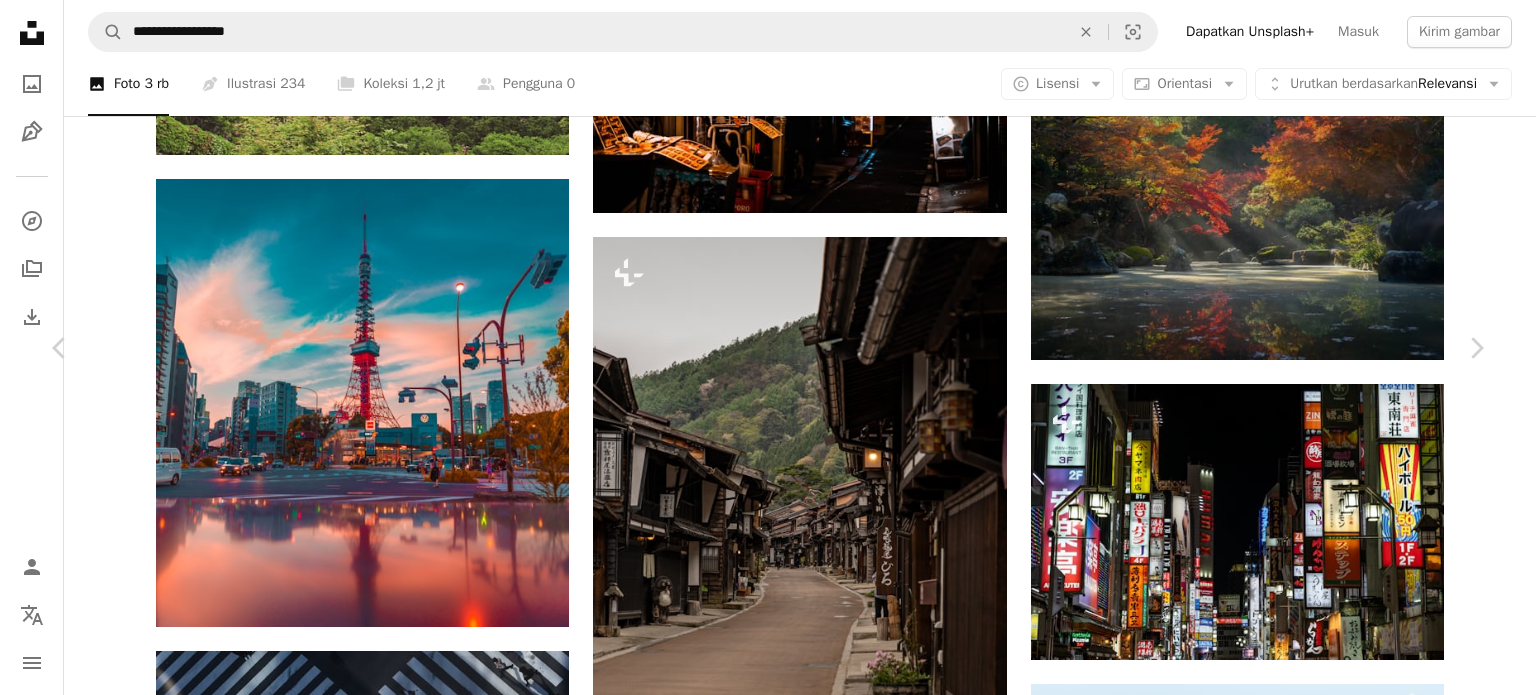 click at bounding box center [760, 4327] 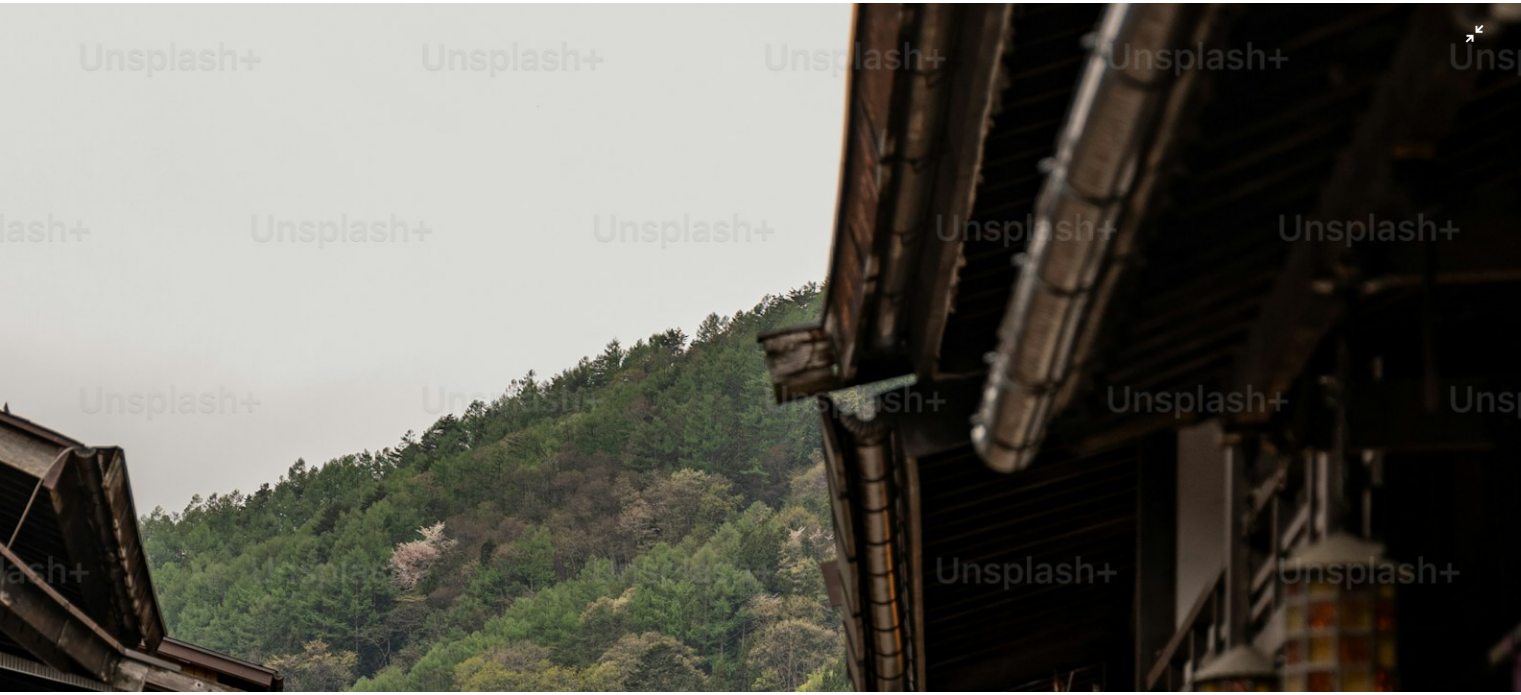 scroll, scrollTop: 782, scrollLeft: 0, axis: vertical 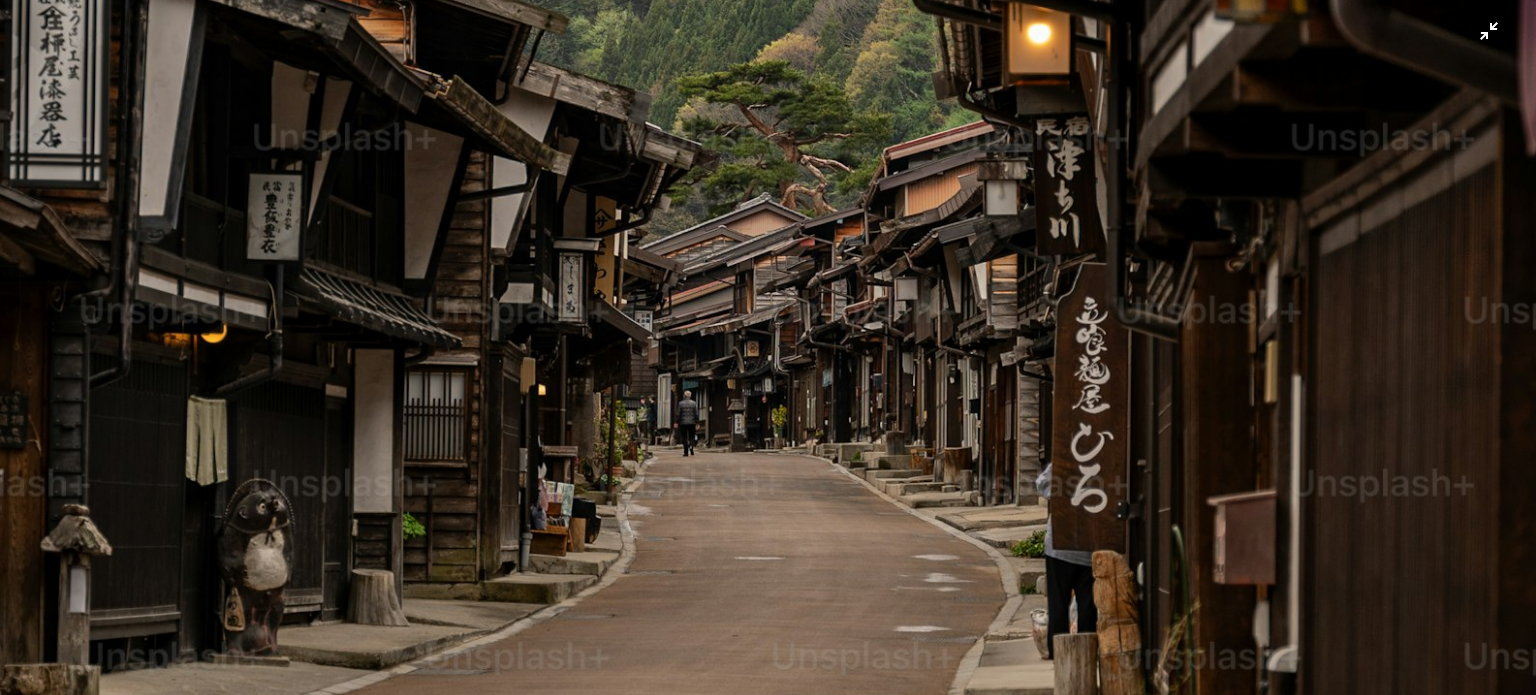 click at bounding box center [768, 370] 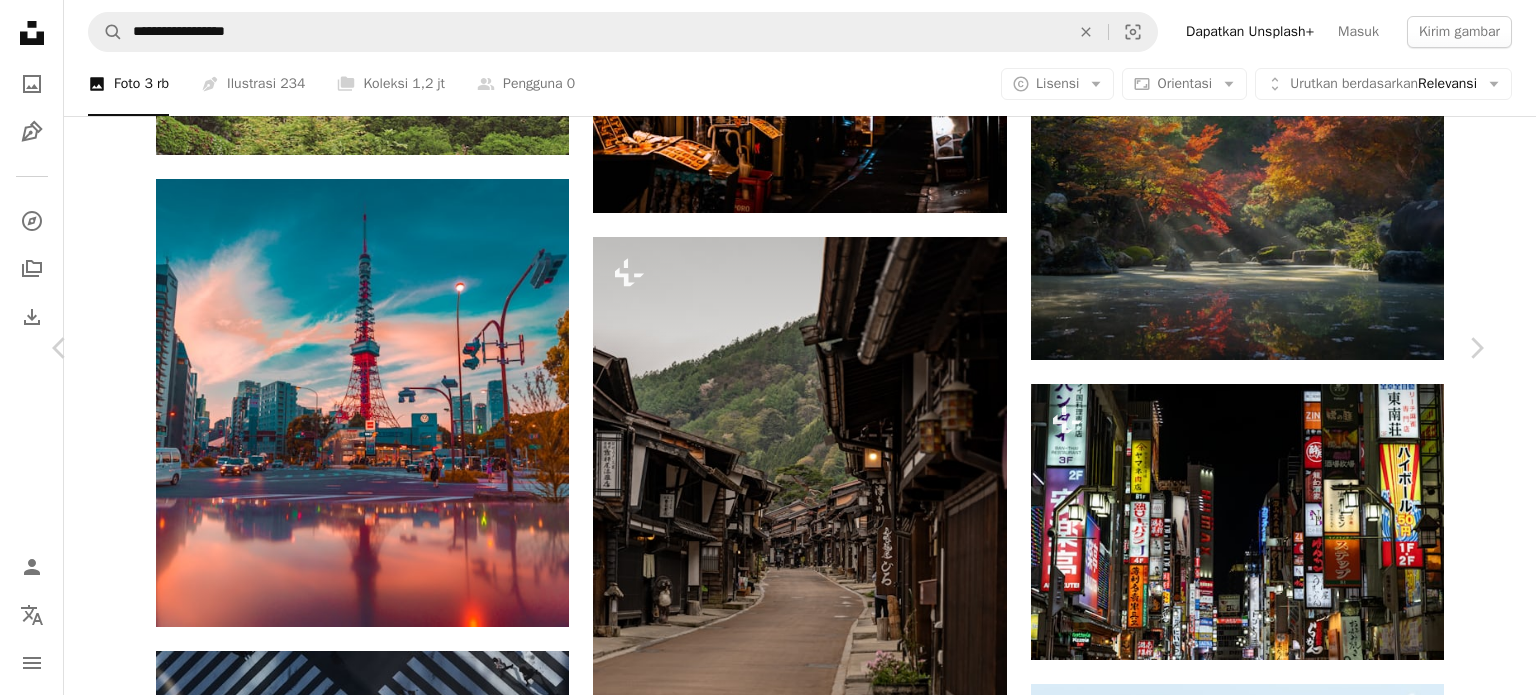 click on "An X shape" at bounding box center [20, 20] 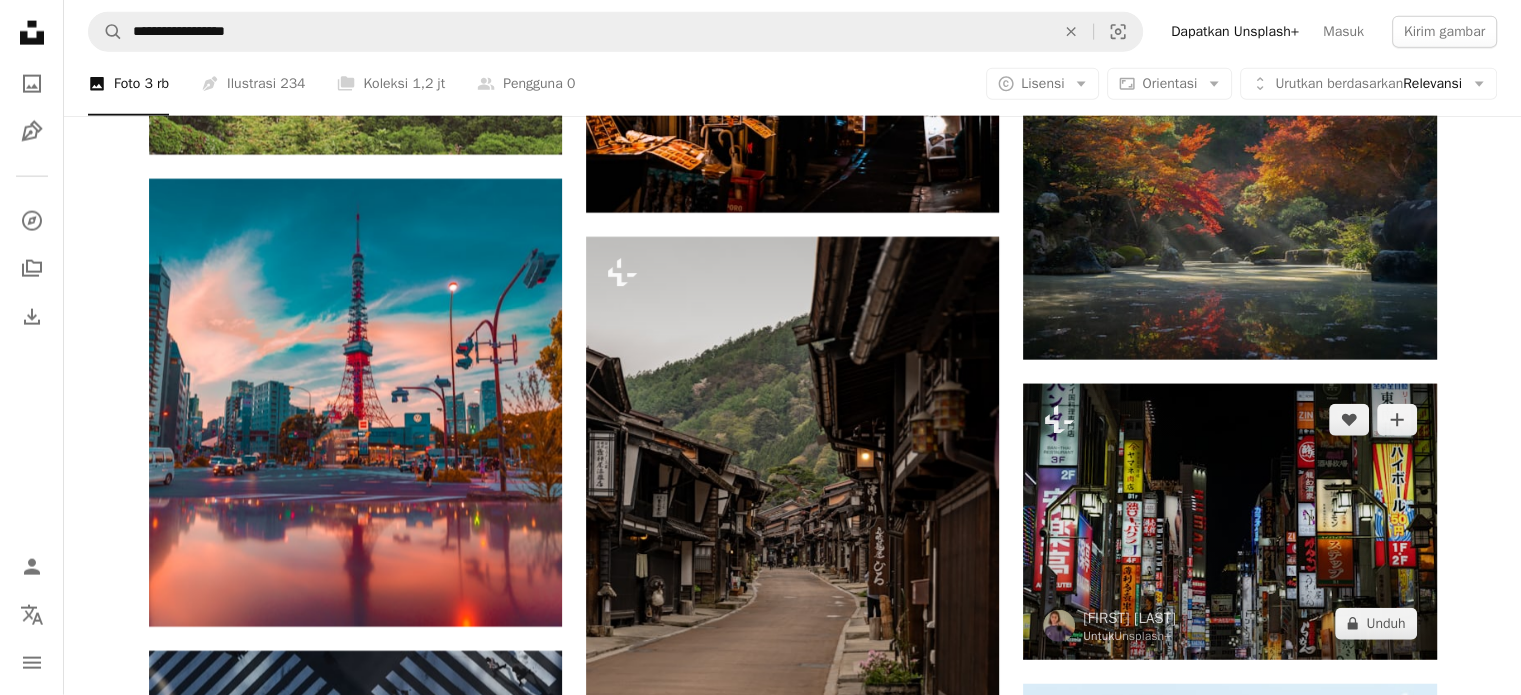 click at bounding box center (1229, 521) 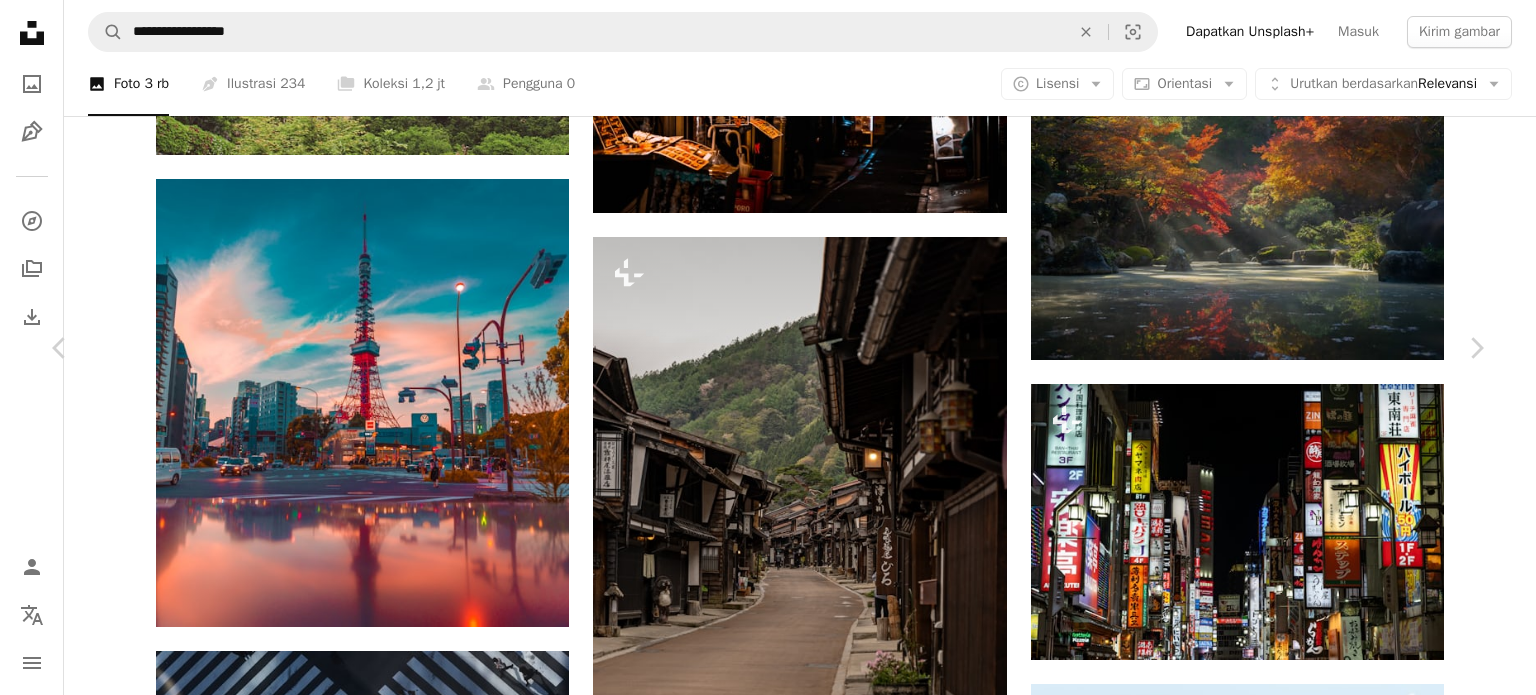 click on "An X shape" at bounding box center [20, 20] 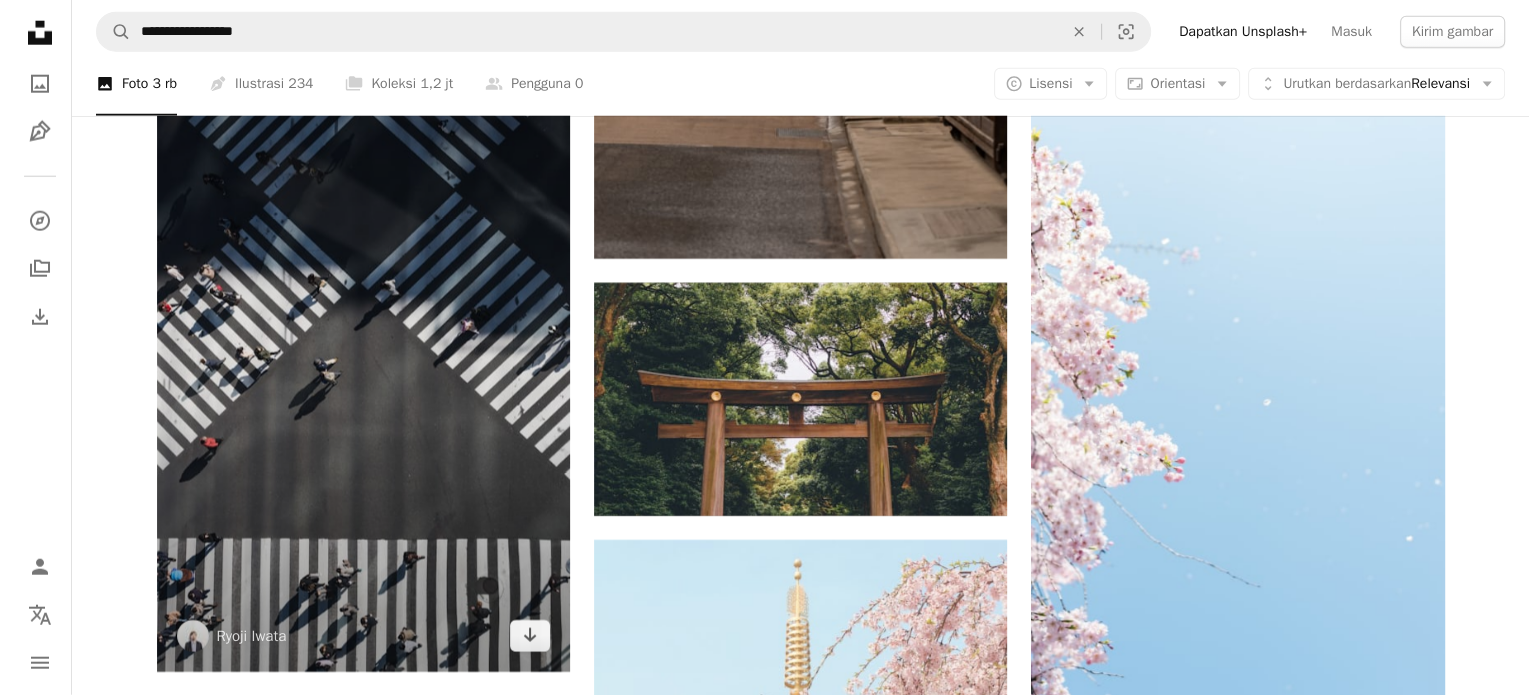 scroll, scrollTop: 5354, scrollLeft: 0, axis: vertical 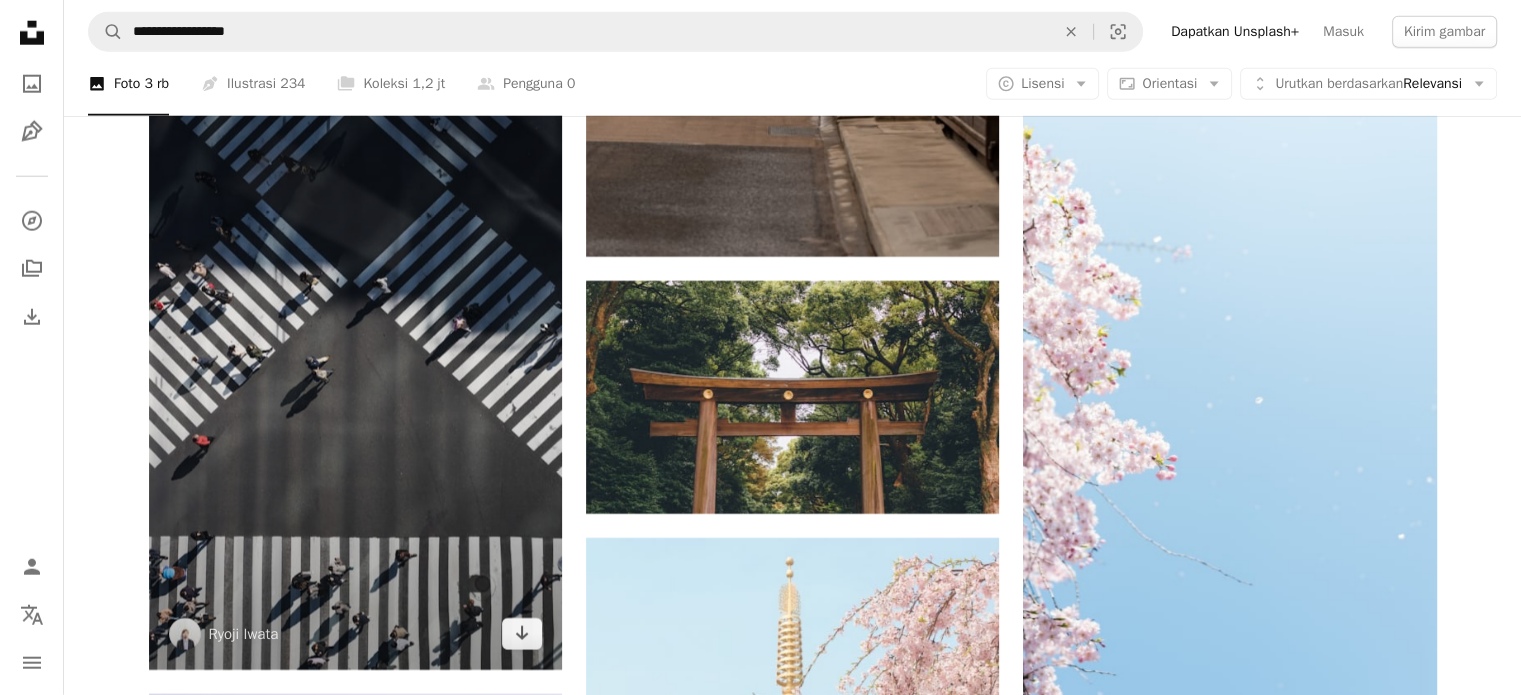 click at bounding box center [355, 360] 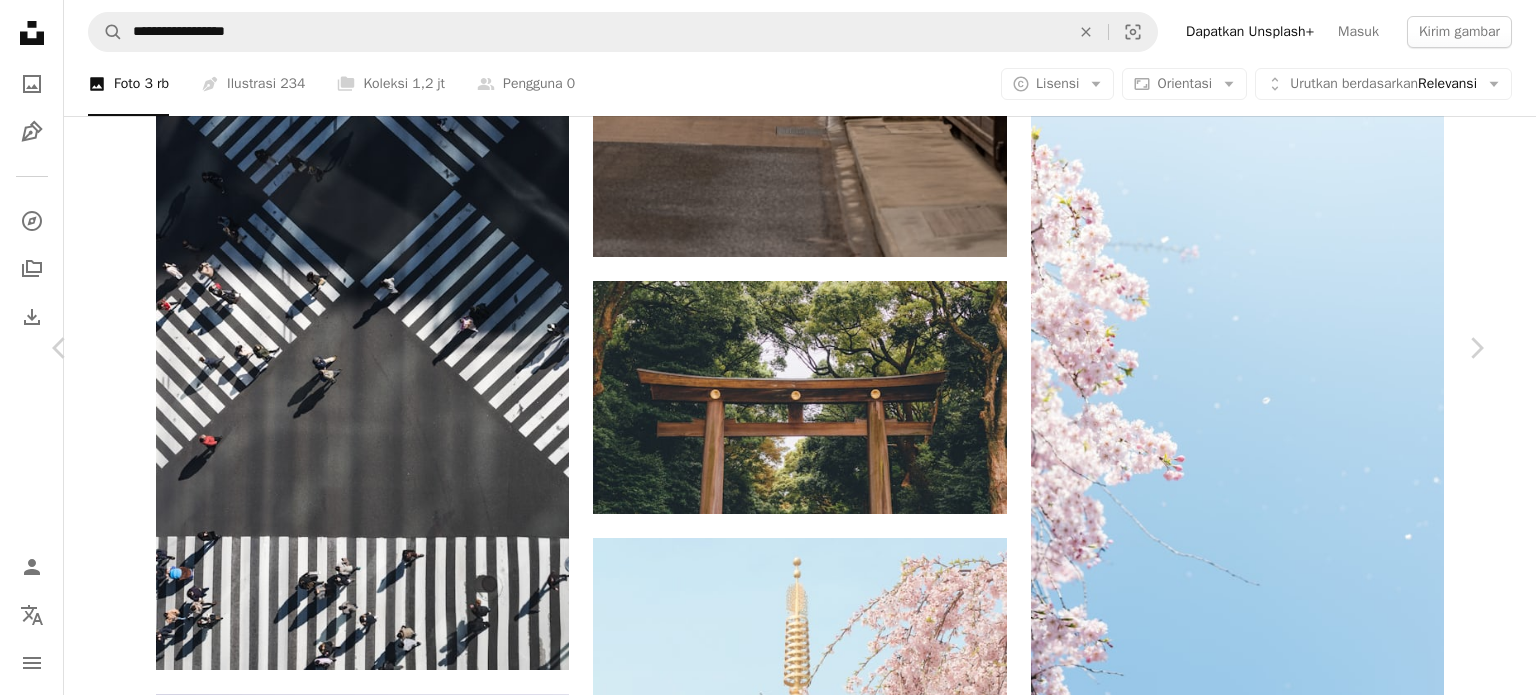 click at bounding box center (761, 3727) 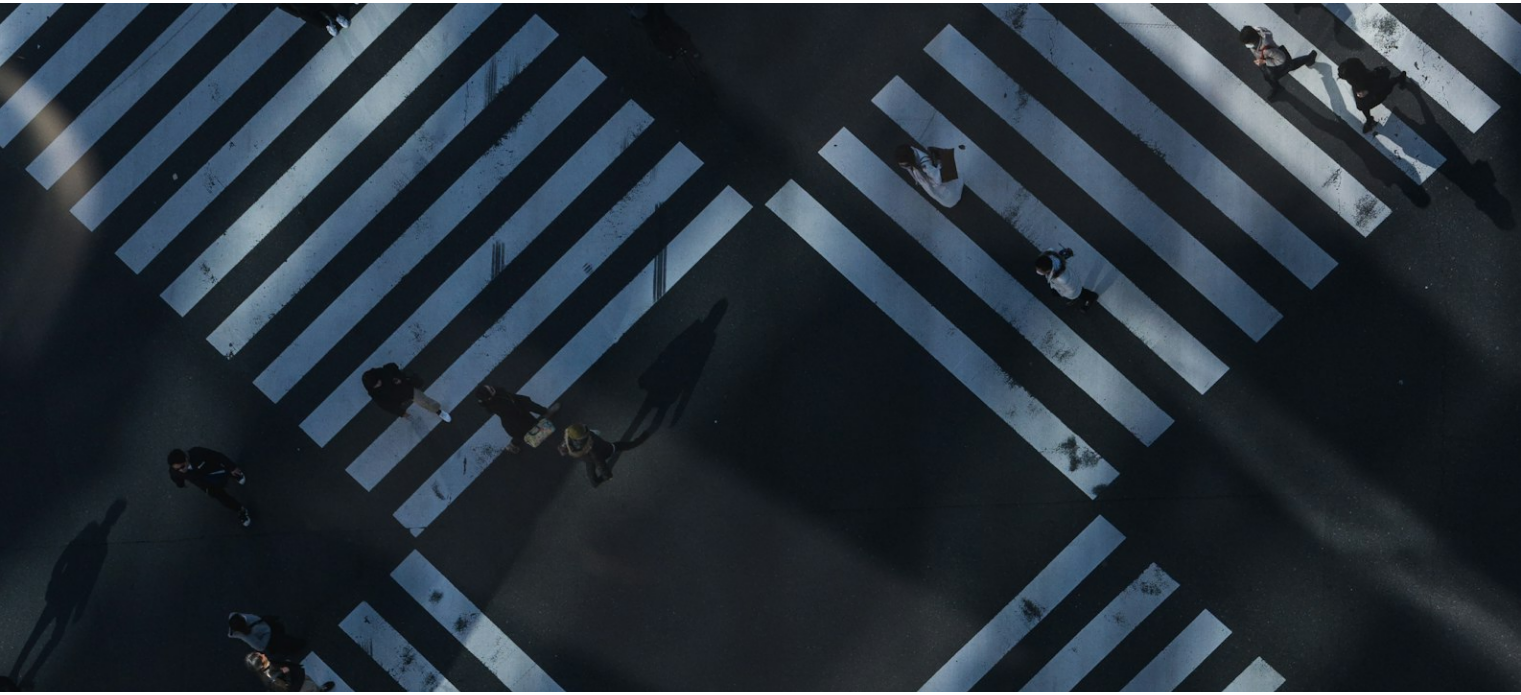 scroll, scrollTop: 782, scrollLeft: 0, axis: vertical 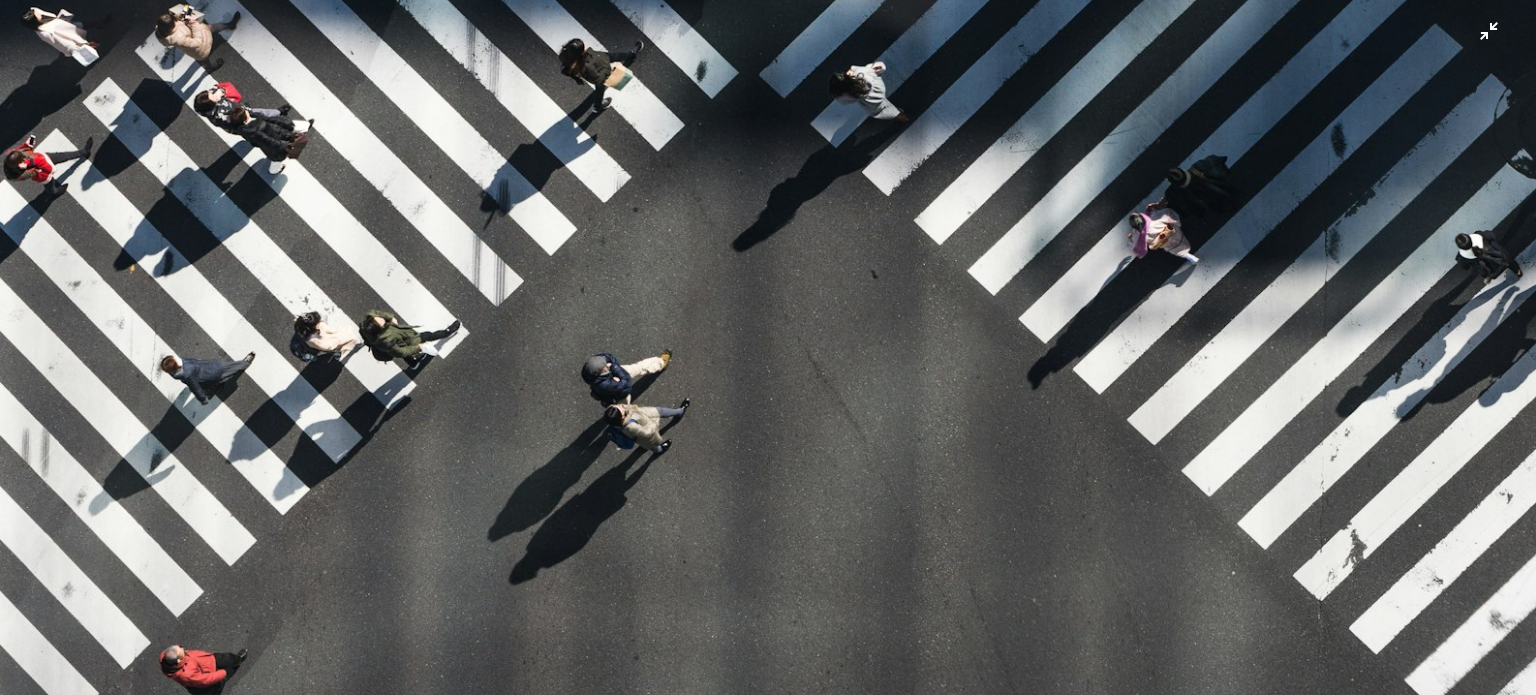 click at bounding box center [768, 369] 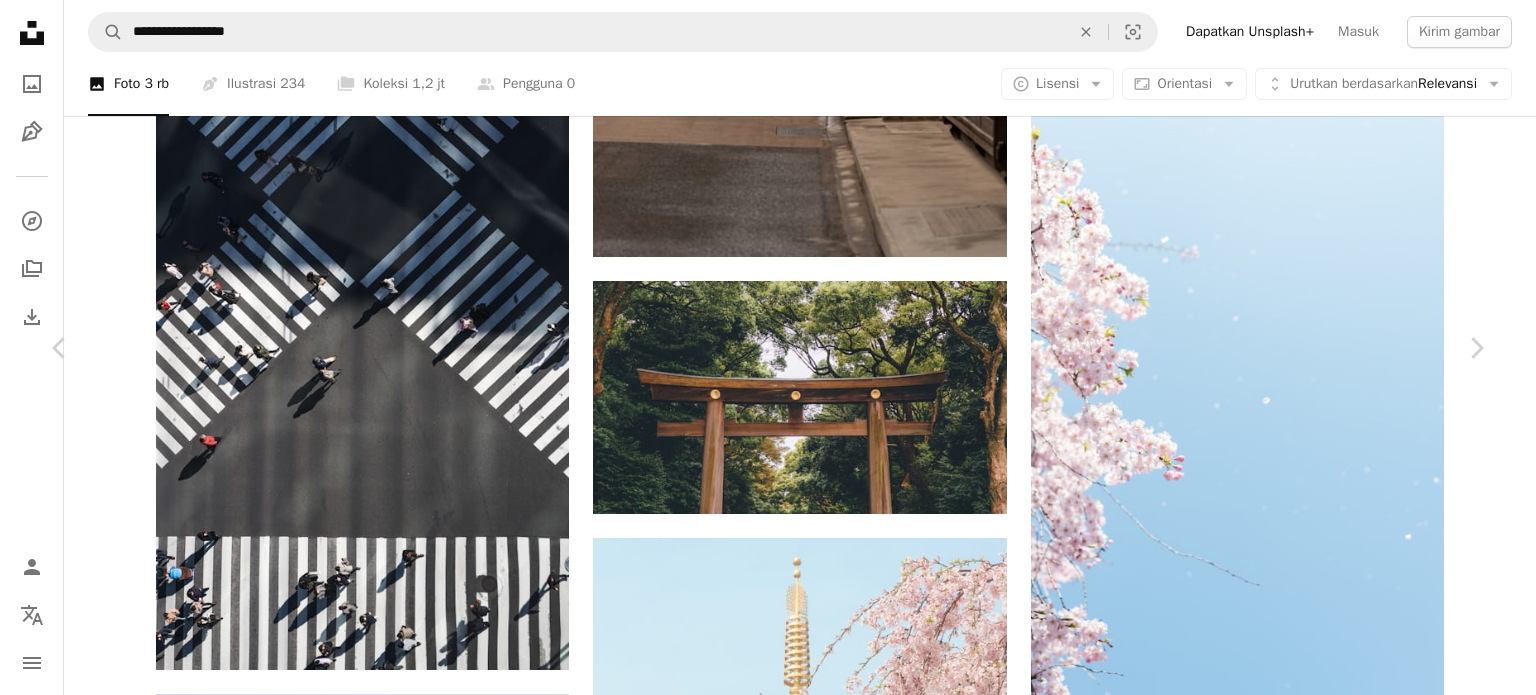 click on "An X shape" at bounding box center [20, 20] 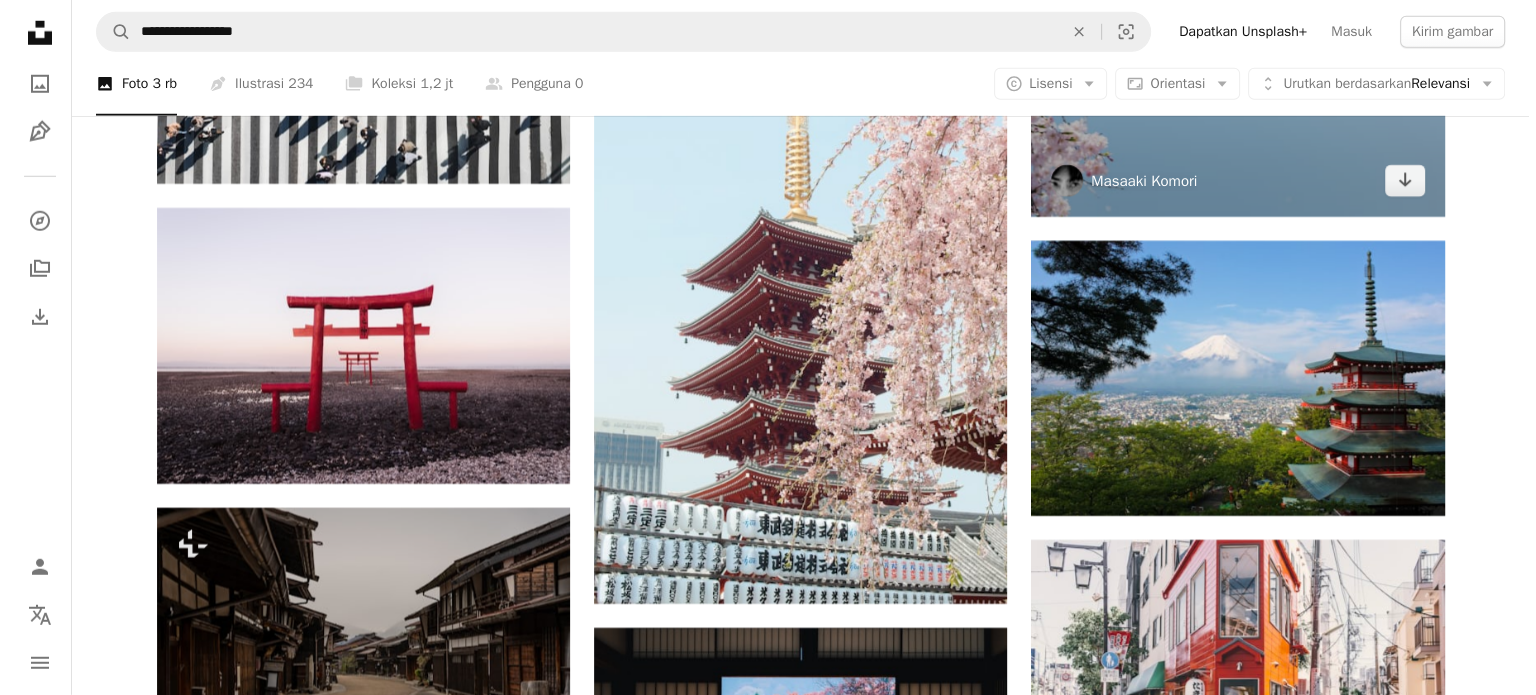 scroll, scrollTop: 5754, scrollLeft: 0, axis: vertical 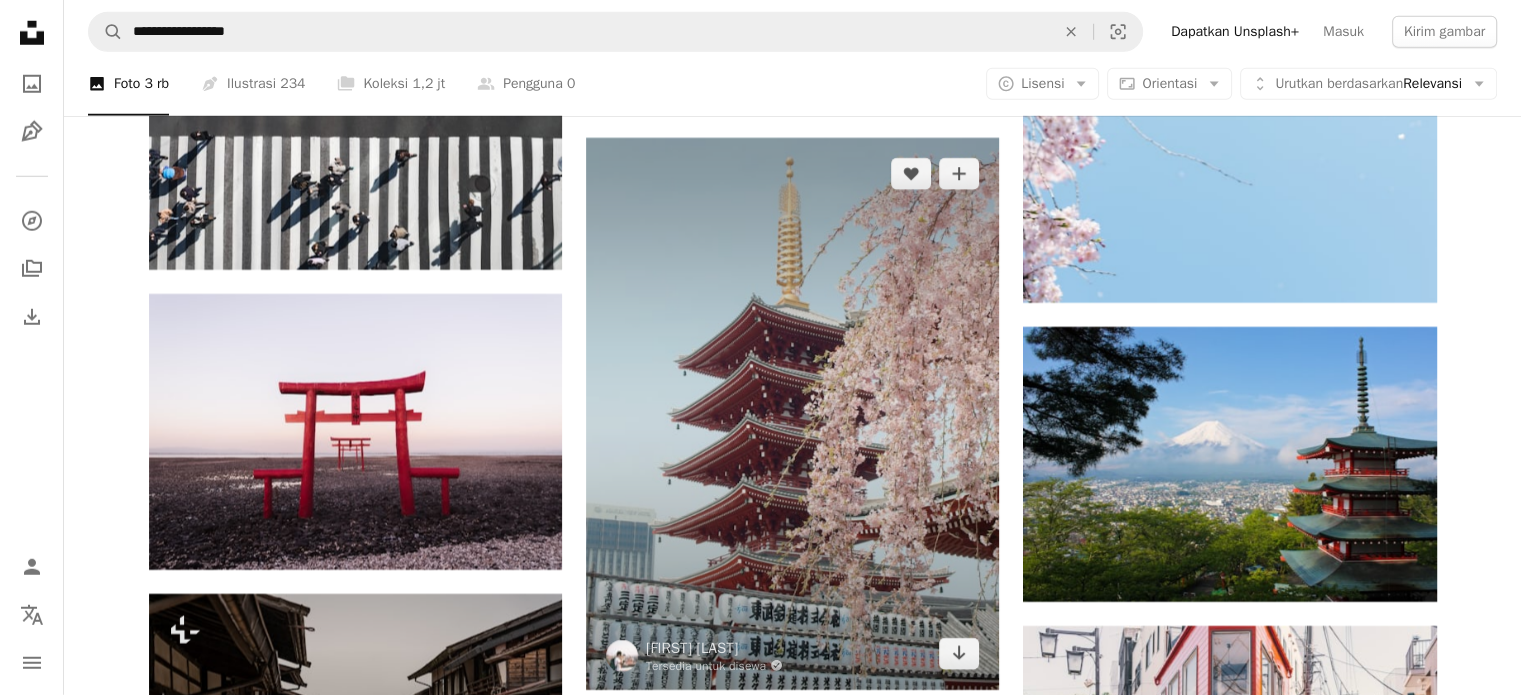 click at bounding box center (792, 413) 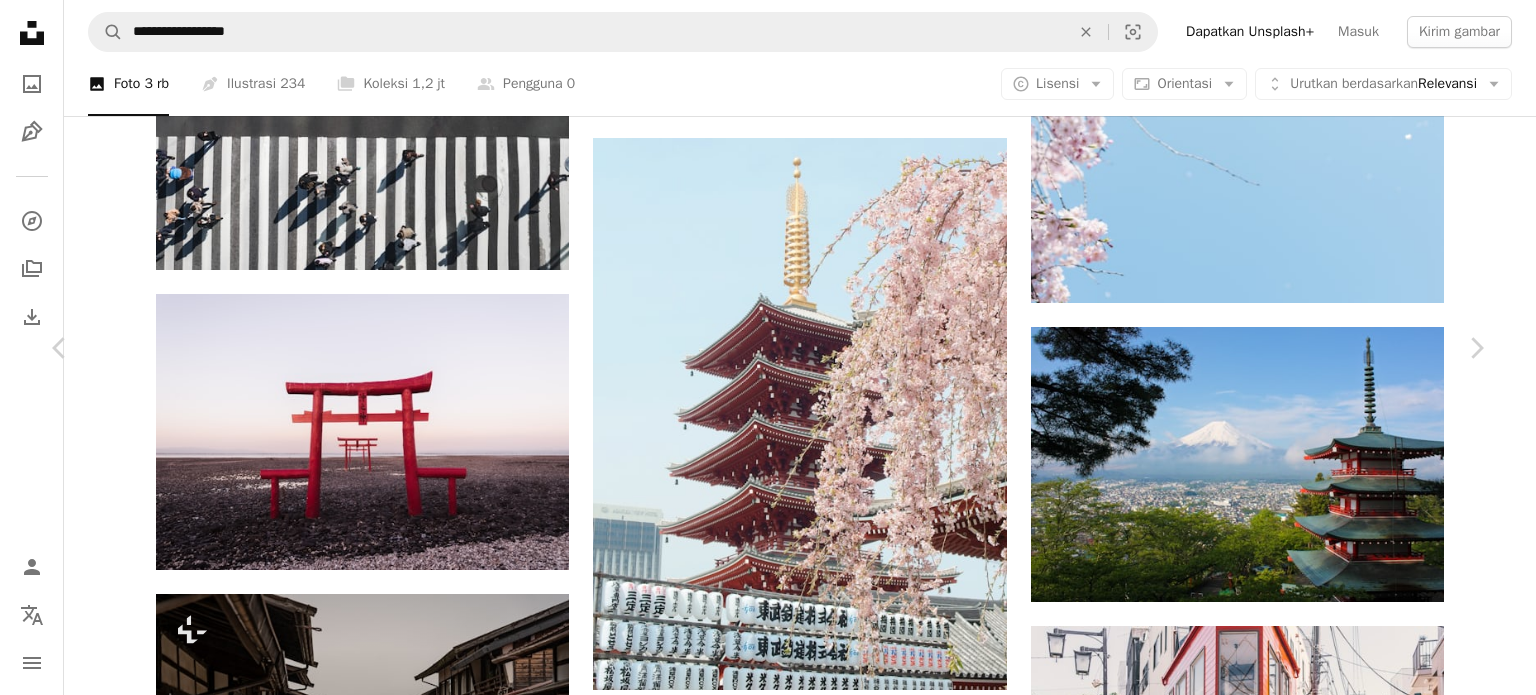 click at bounding box center (760, 3327) 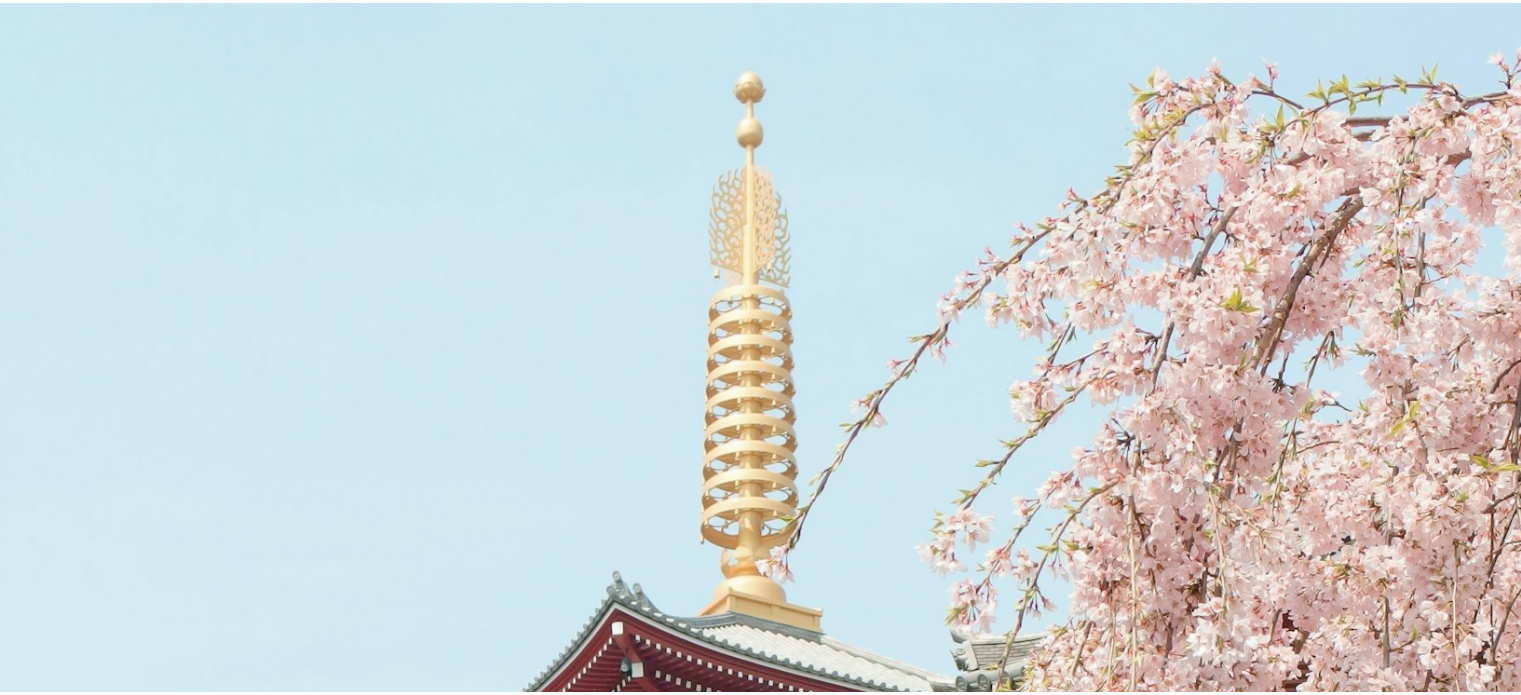 scroll, scrollTop: 657, scrollLeft: 0, axis: vertical 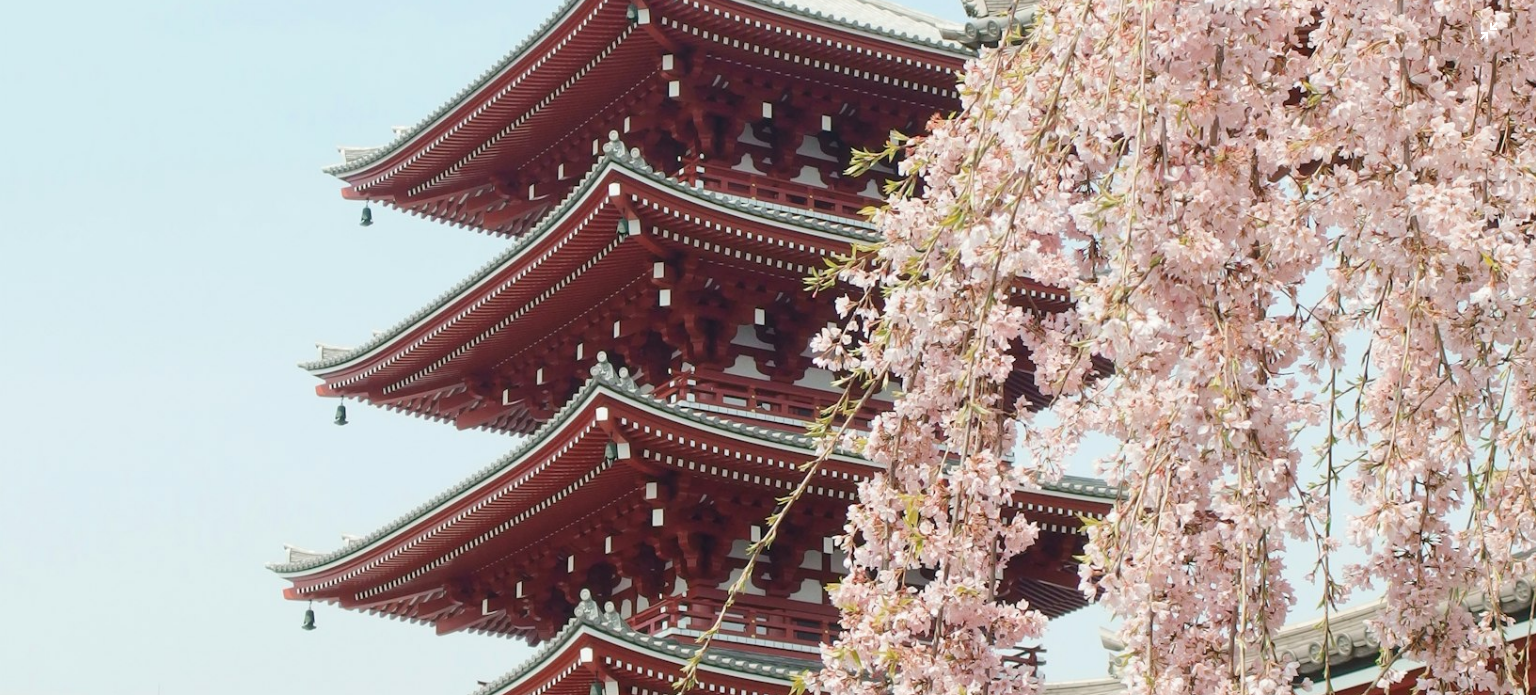 click at bounding box center [768, 367] 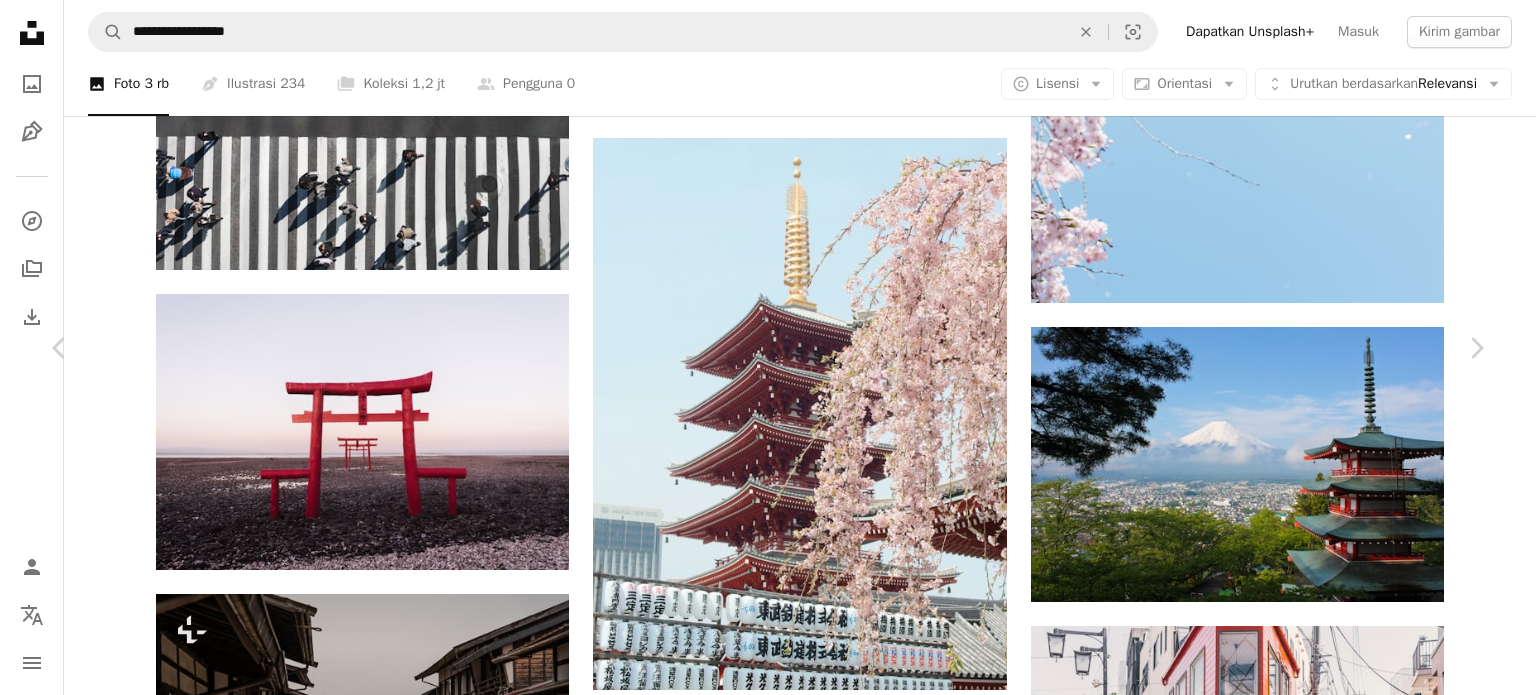 click on "An X shape" at bounding box center (20, 20) 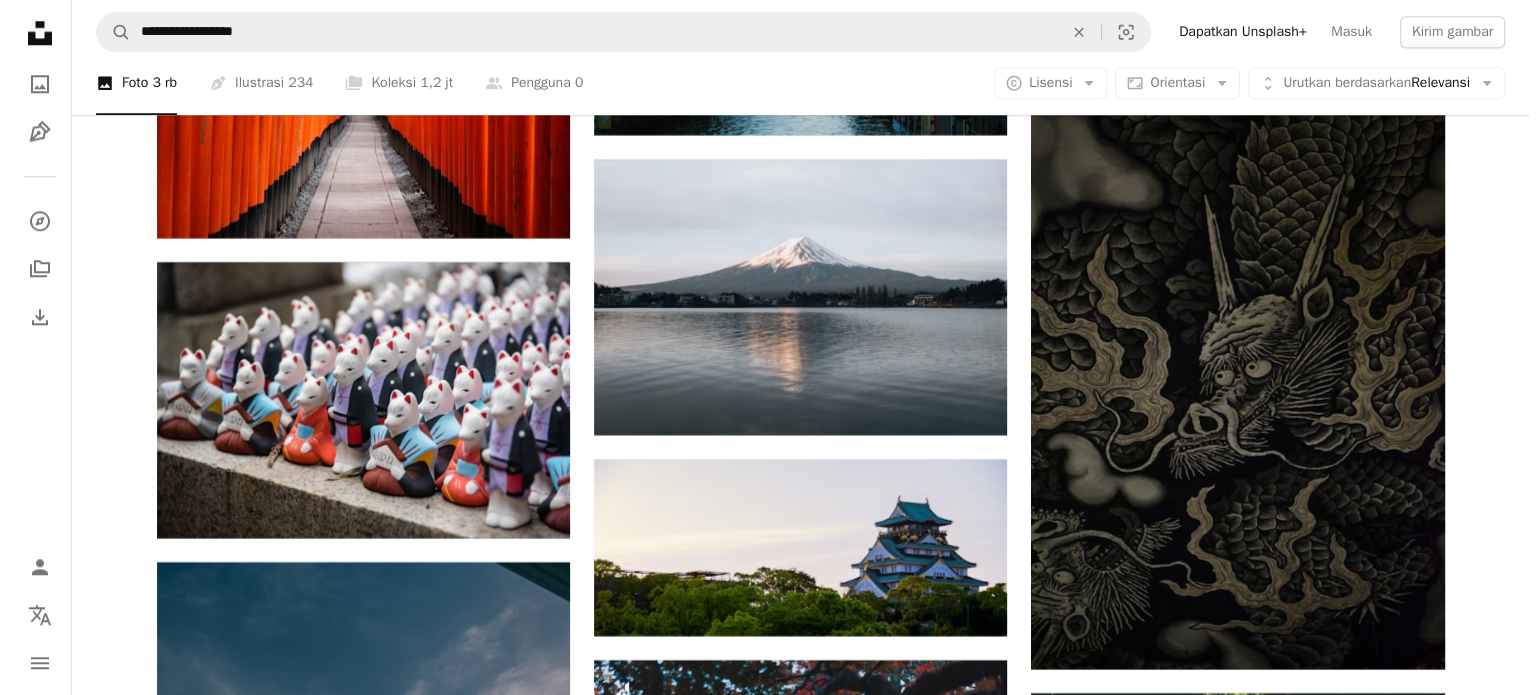 scroll, scrollTop: 16854, scrollLeft: 0, axis: vertical 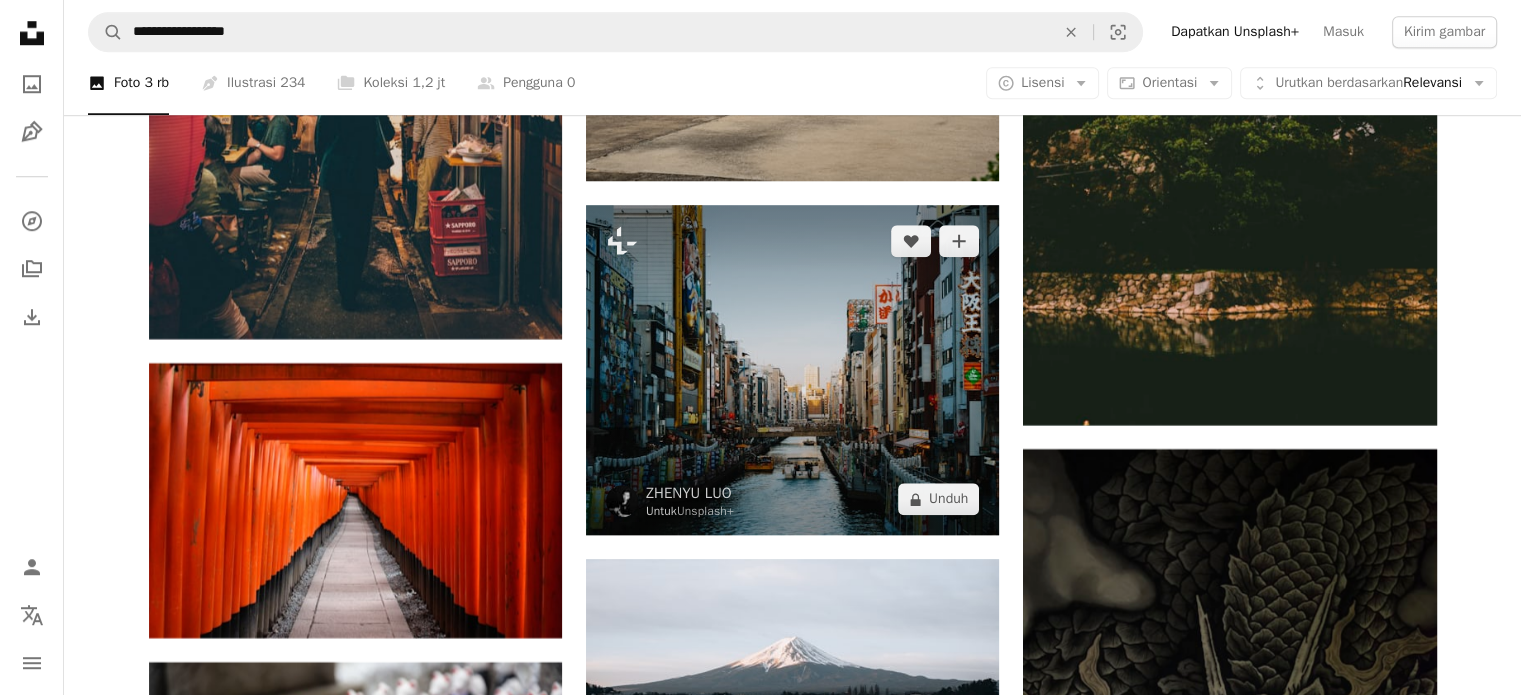 click at bounding box center [792, 370] 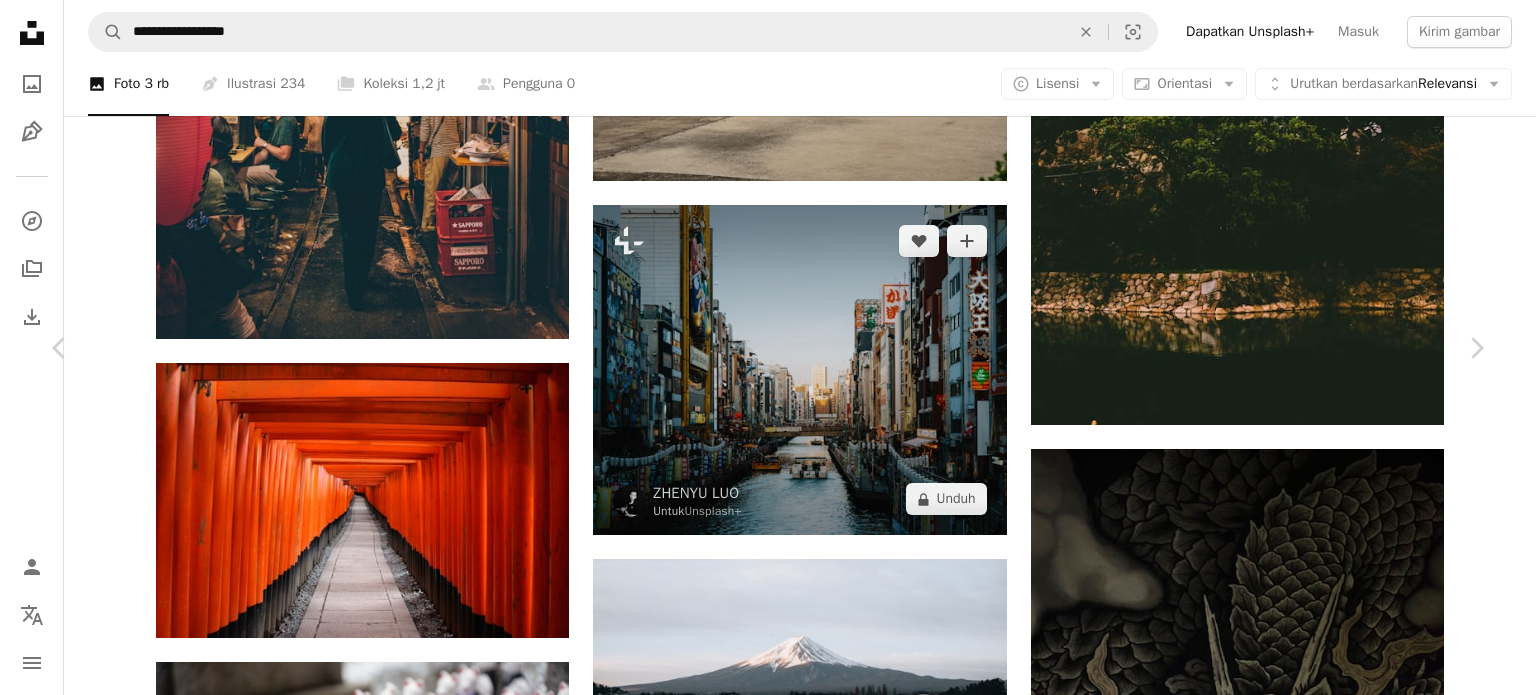 click on "An X shape" at bounding box center (20, 20) 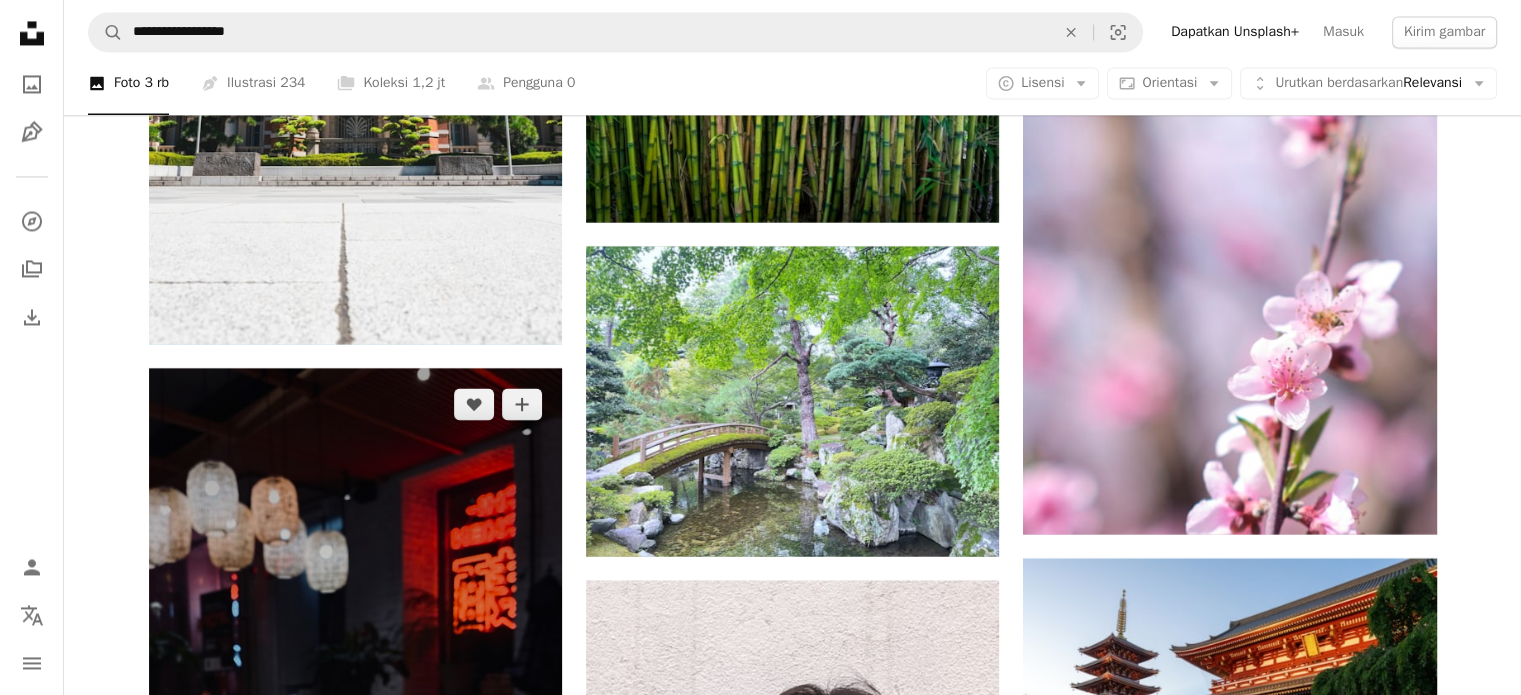 scroll, scrollTop: 72354, scrollLeft: 0, axis: vertical 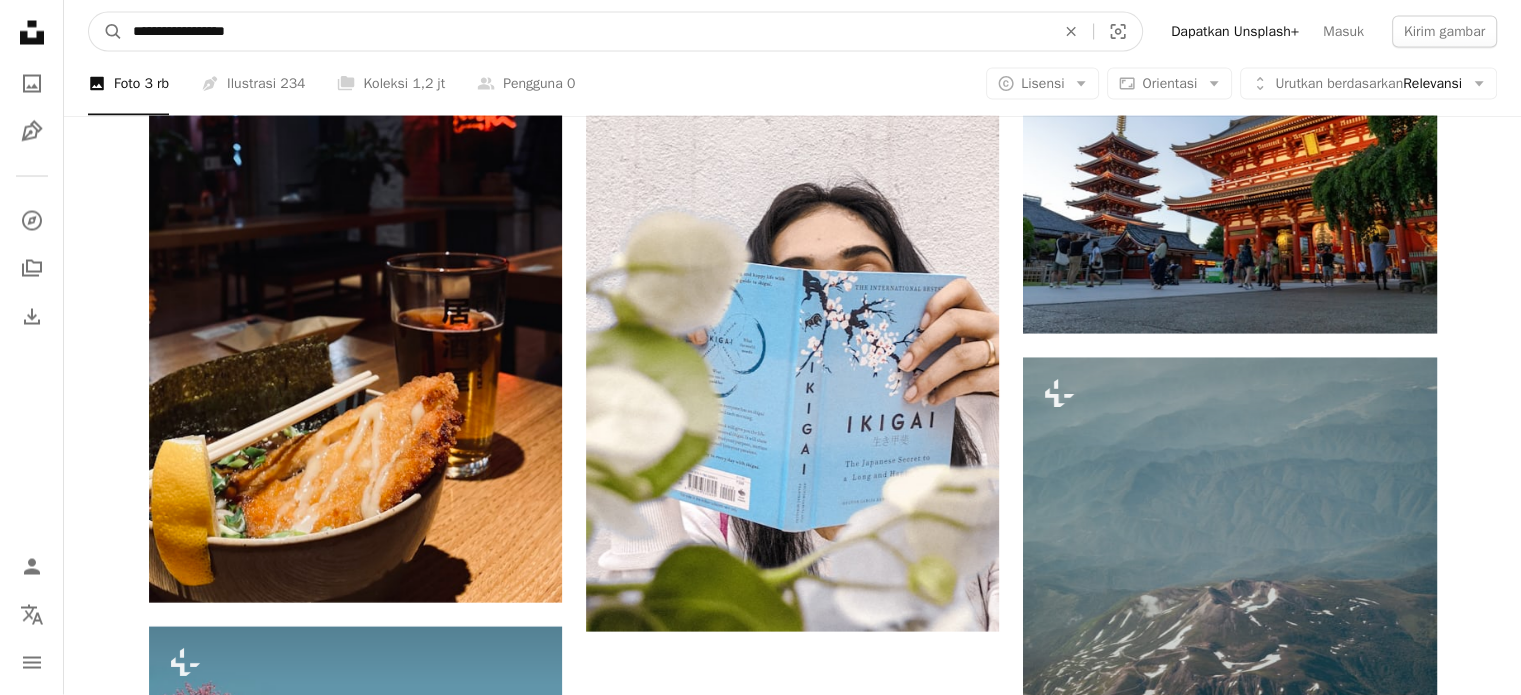 click on "**********" at bounding box center [586, 32] 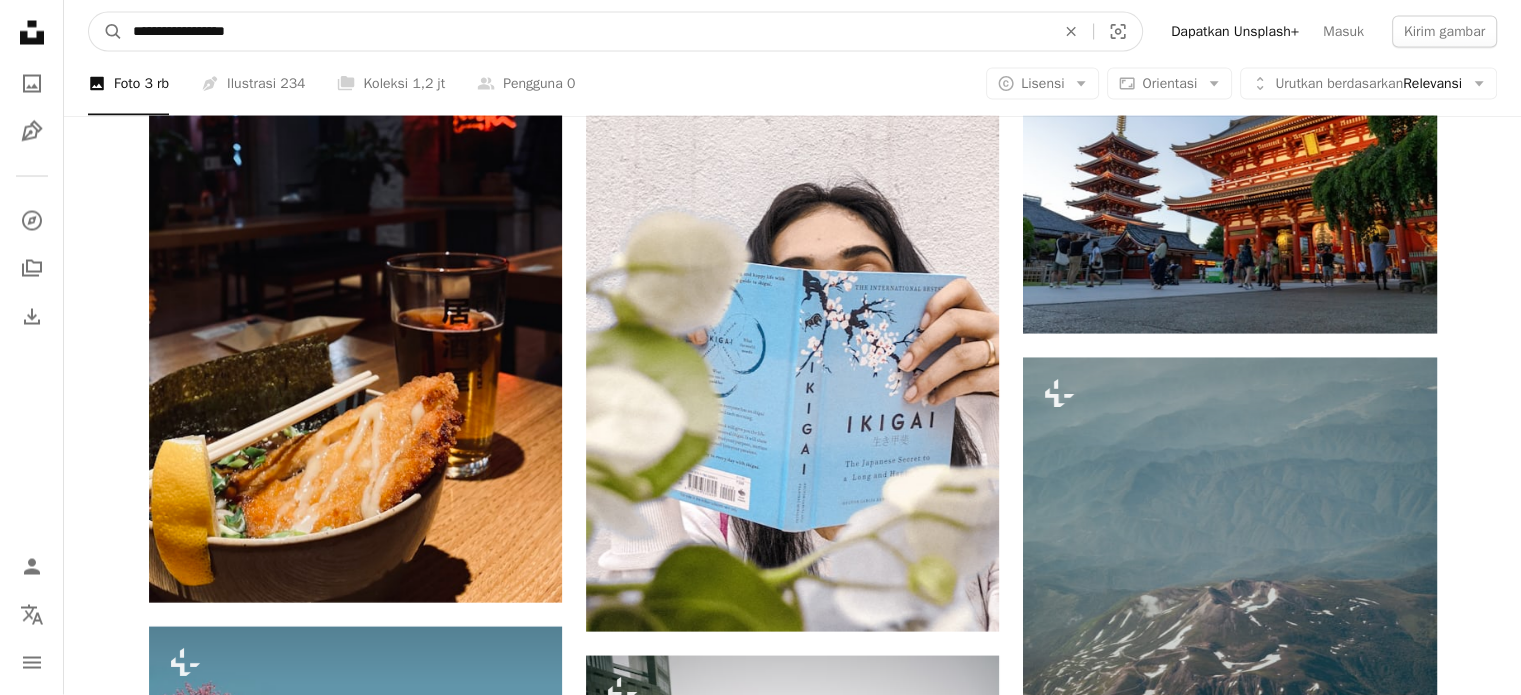 click on "**********" at bounding box center [586, 32] 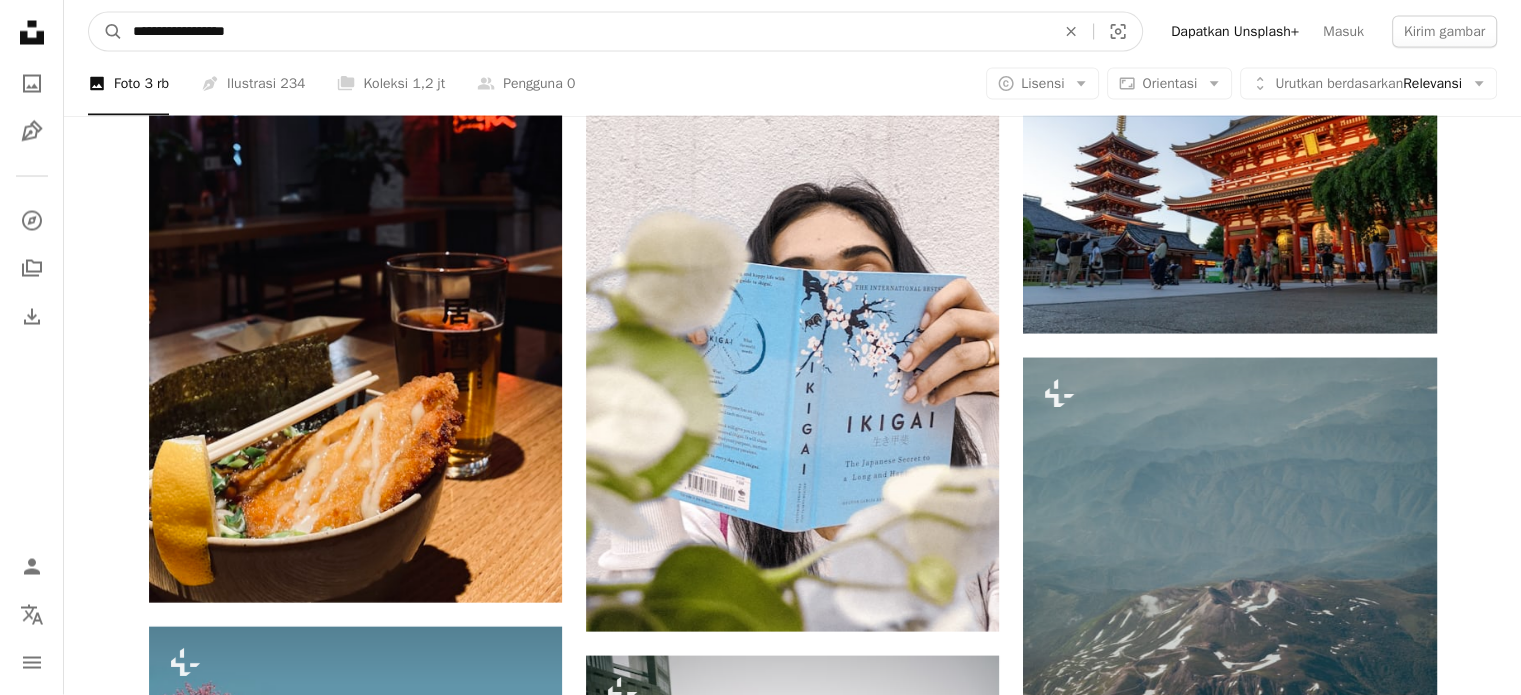click on "**********" at bounding box center (586, 32) 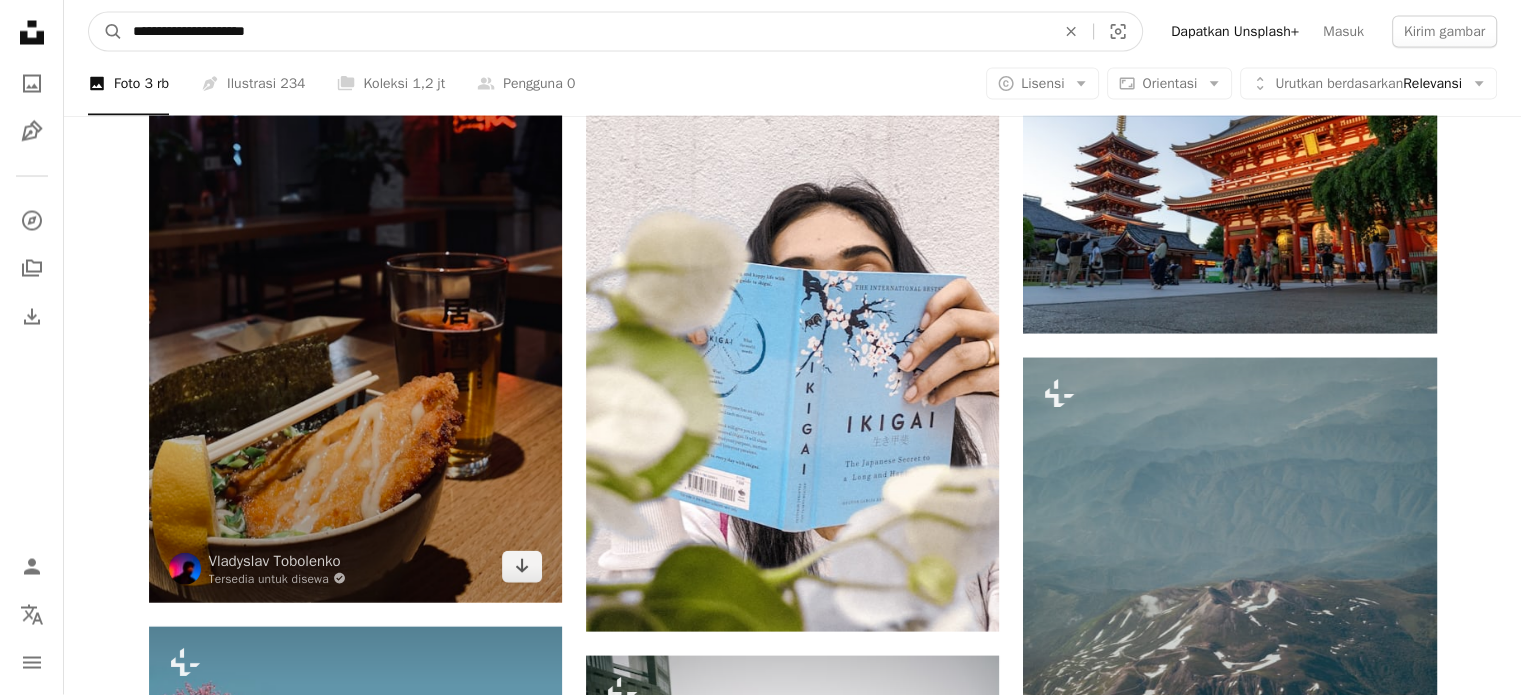 type on "**********" 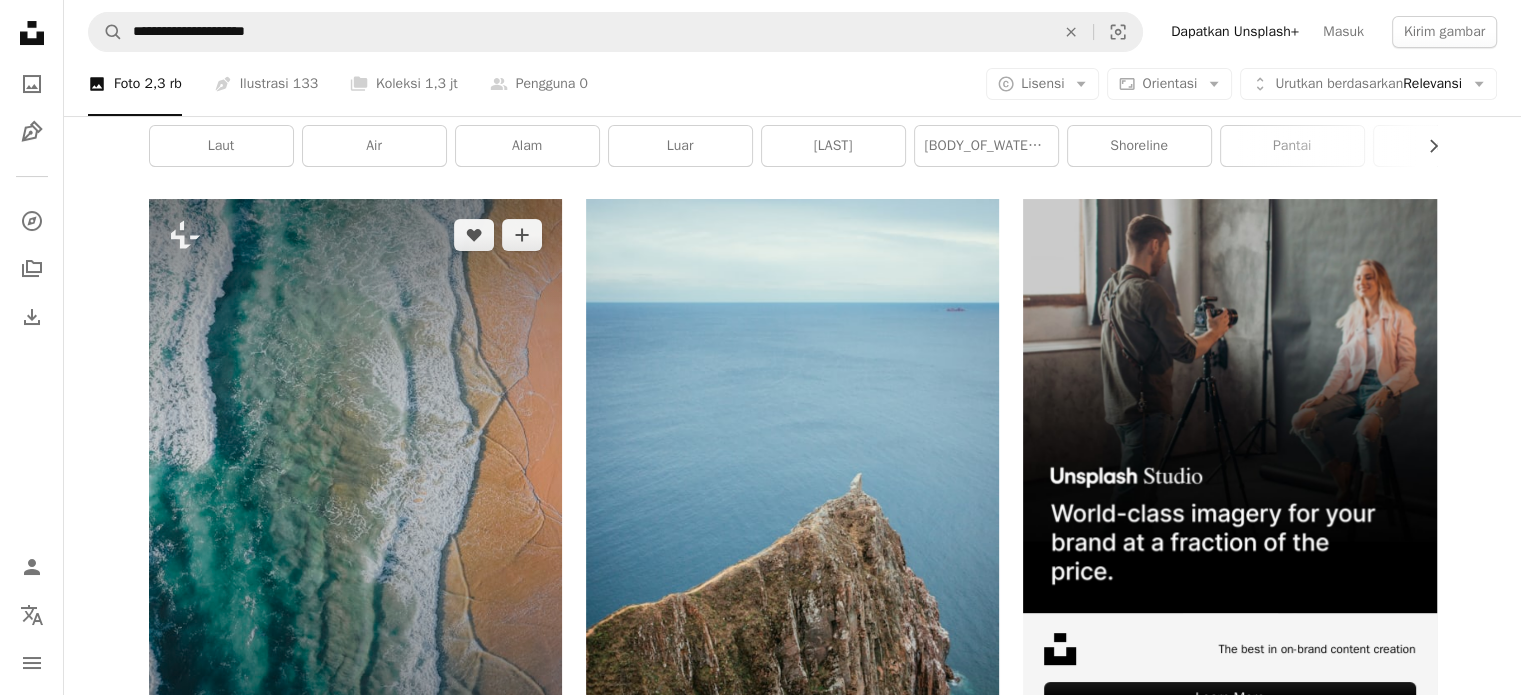 scroll, scrollTop: 500, scrollLeft: 0, axis: vertical 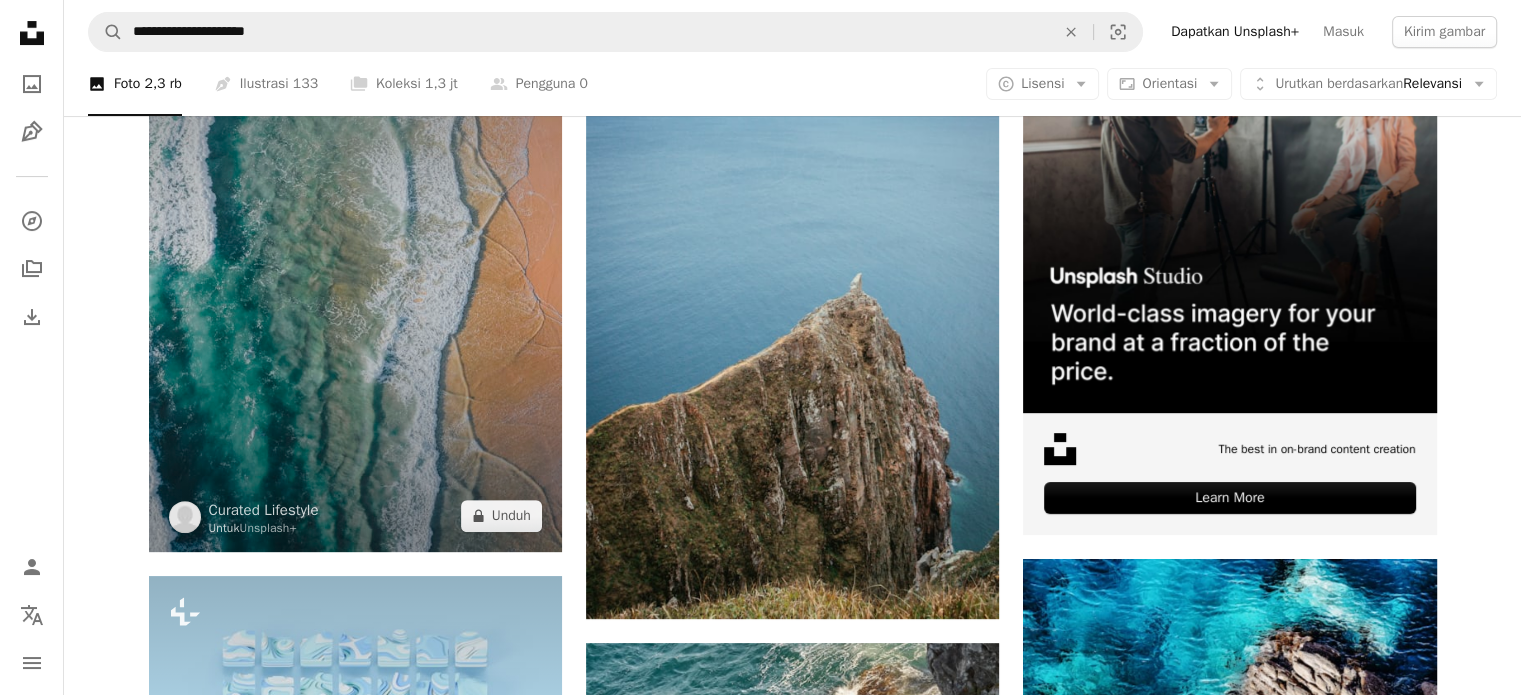 click at bounding box center [355, 275] 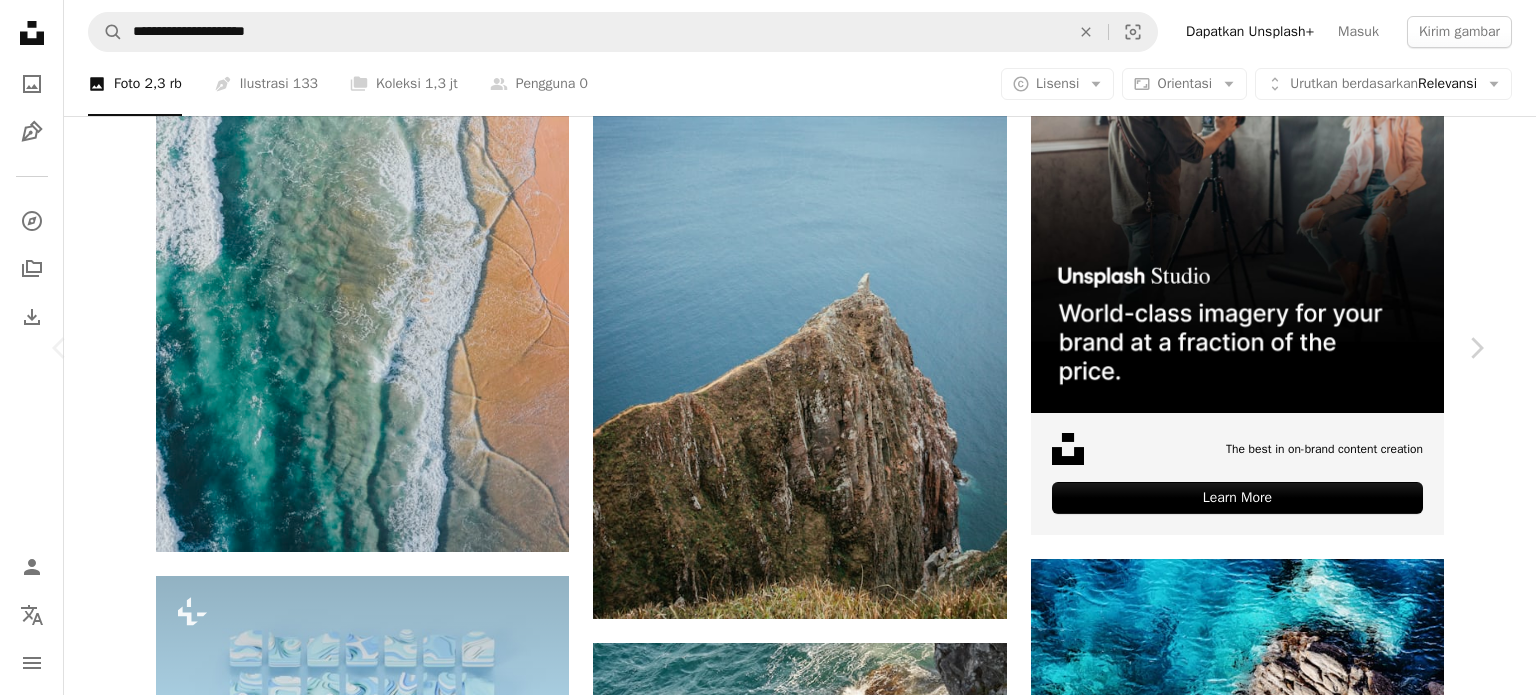 click on "An X shape" at bounding box center (20, 20) 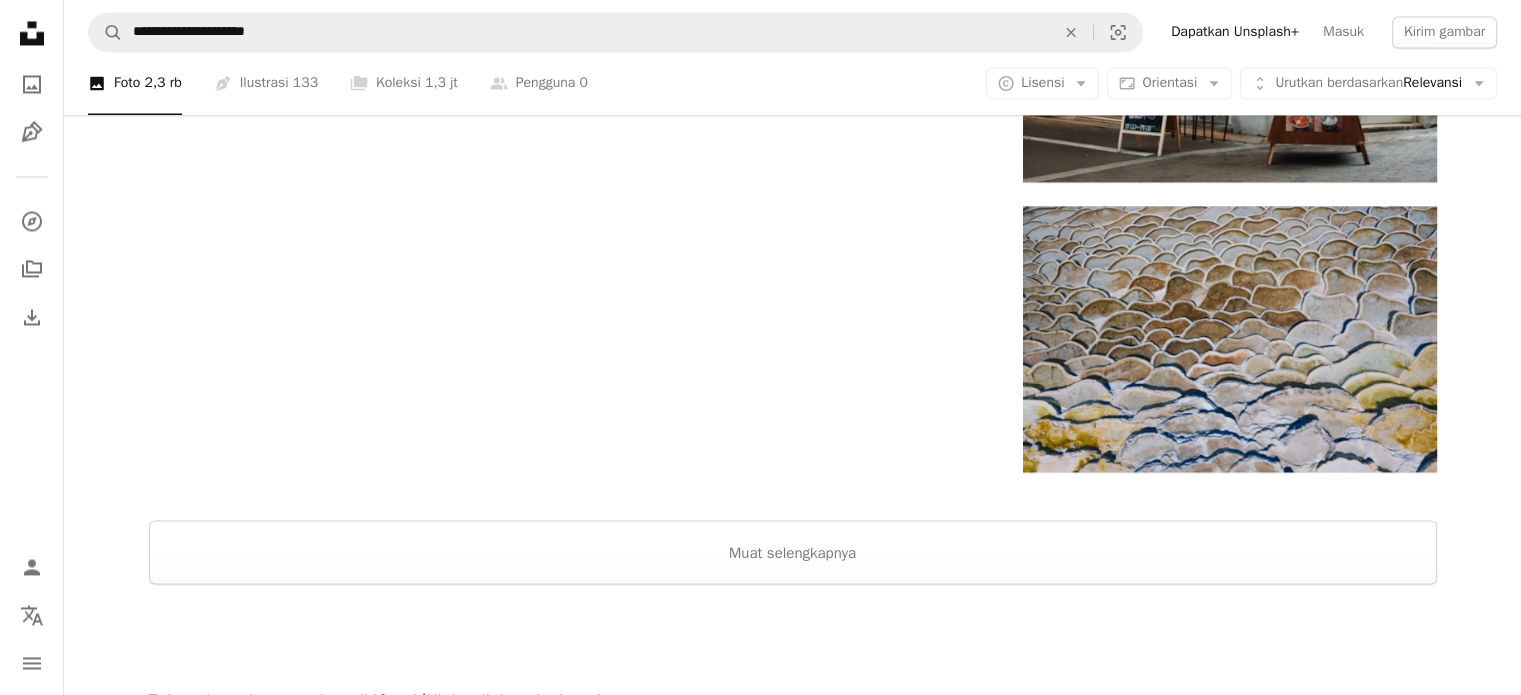 scroll, scrollTop: 3600, scrollLeft: 0, axis: vertical 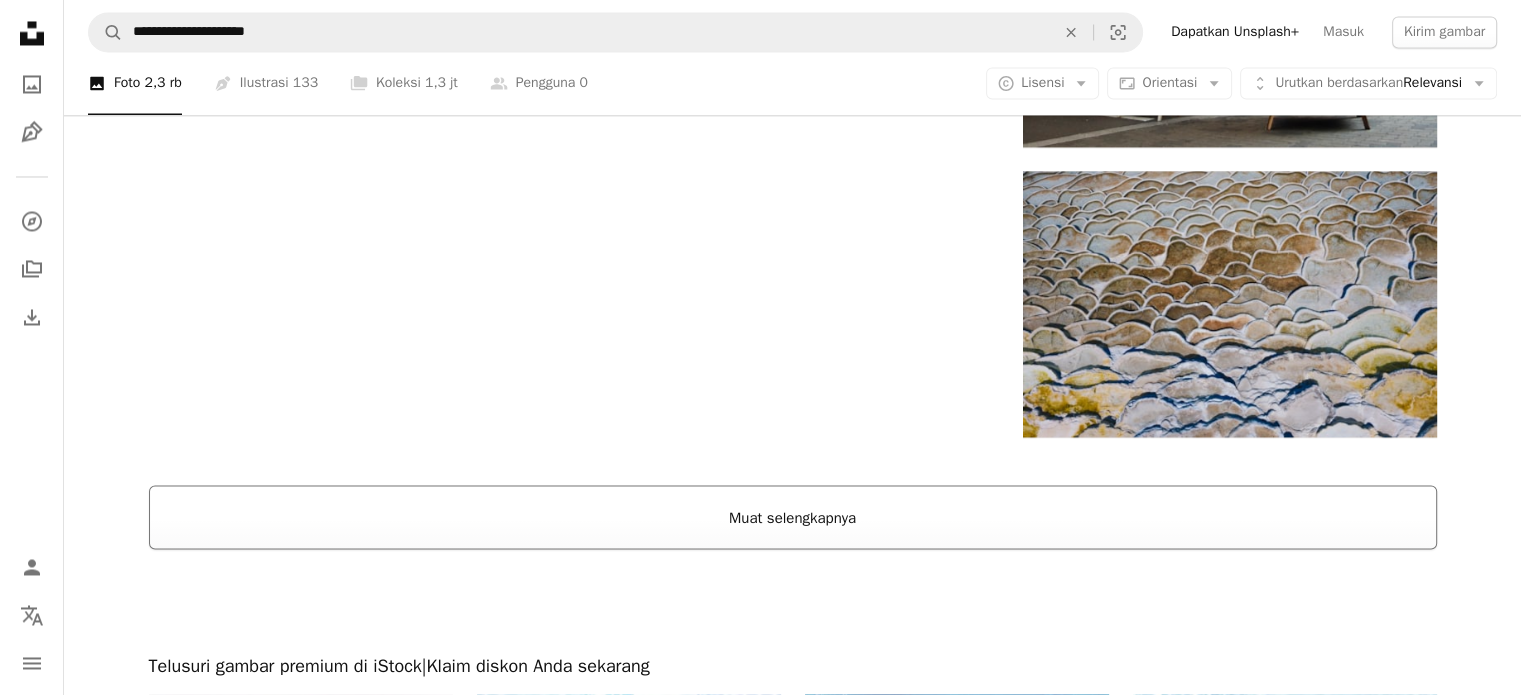 click on "Muat selengkapnya" at bounding box center (793, 517) 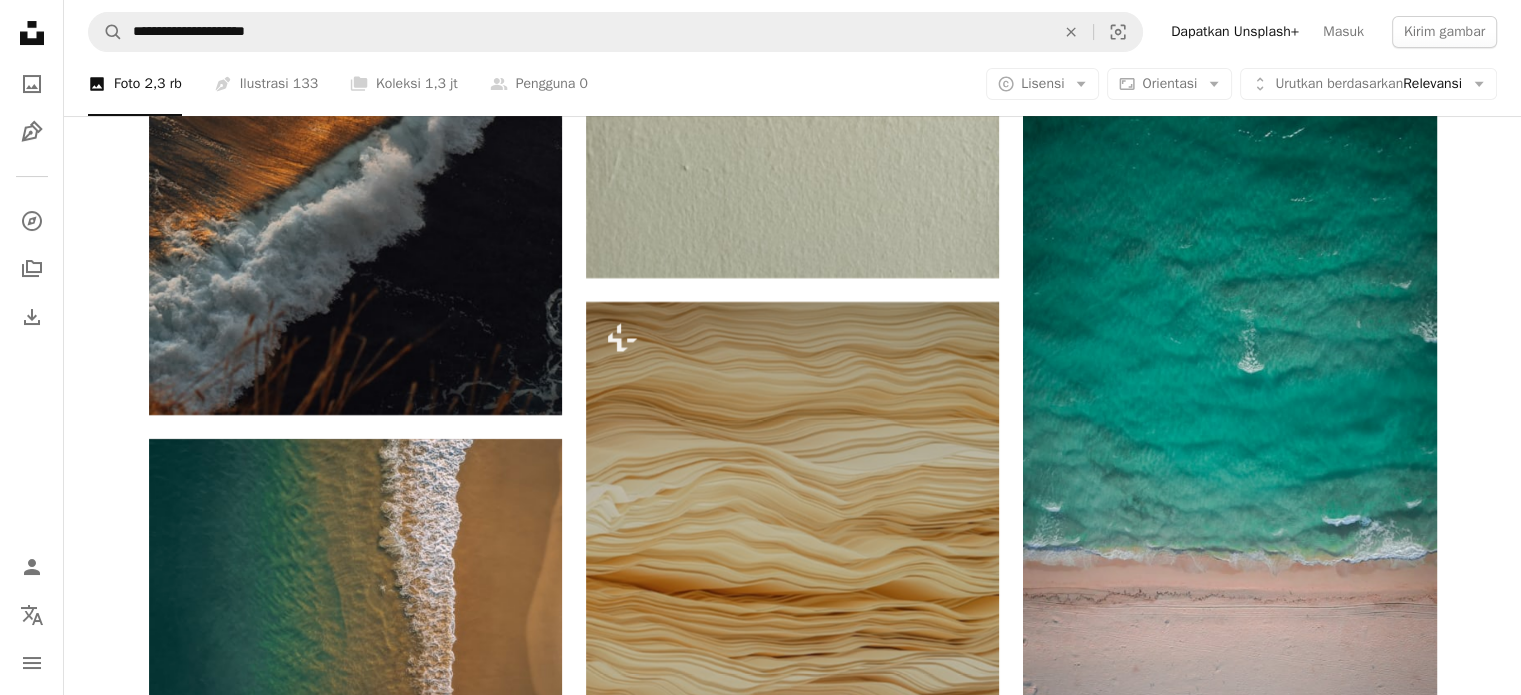 scroll, scrollTop: 8200, scrollLeft: 0, axis: vertical 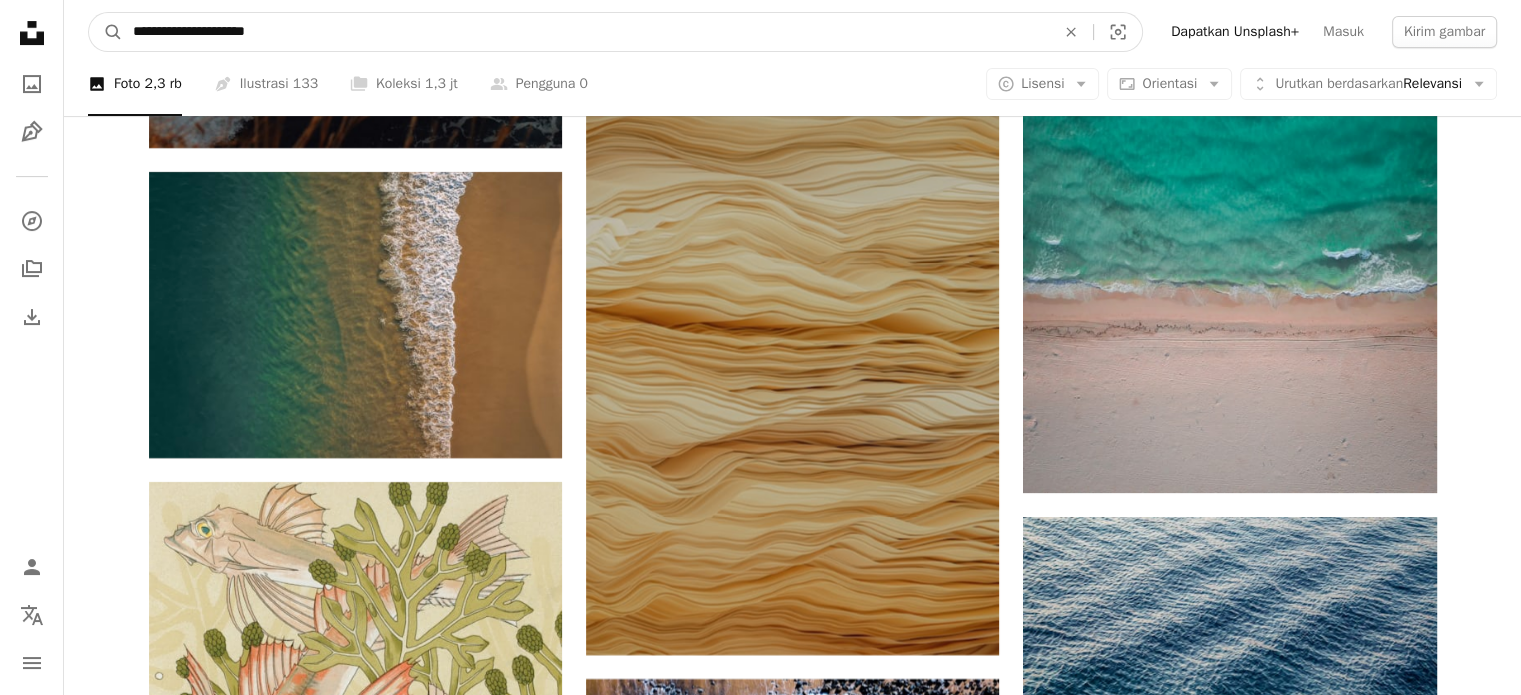 click on "**********" at bounding box center [586, 32] 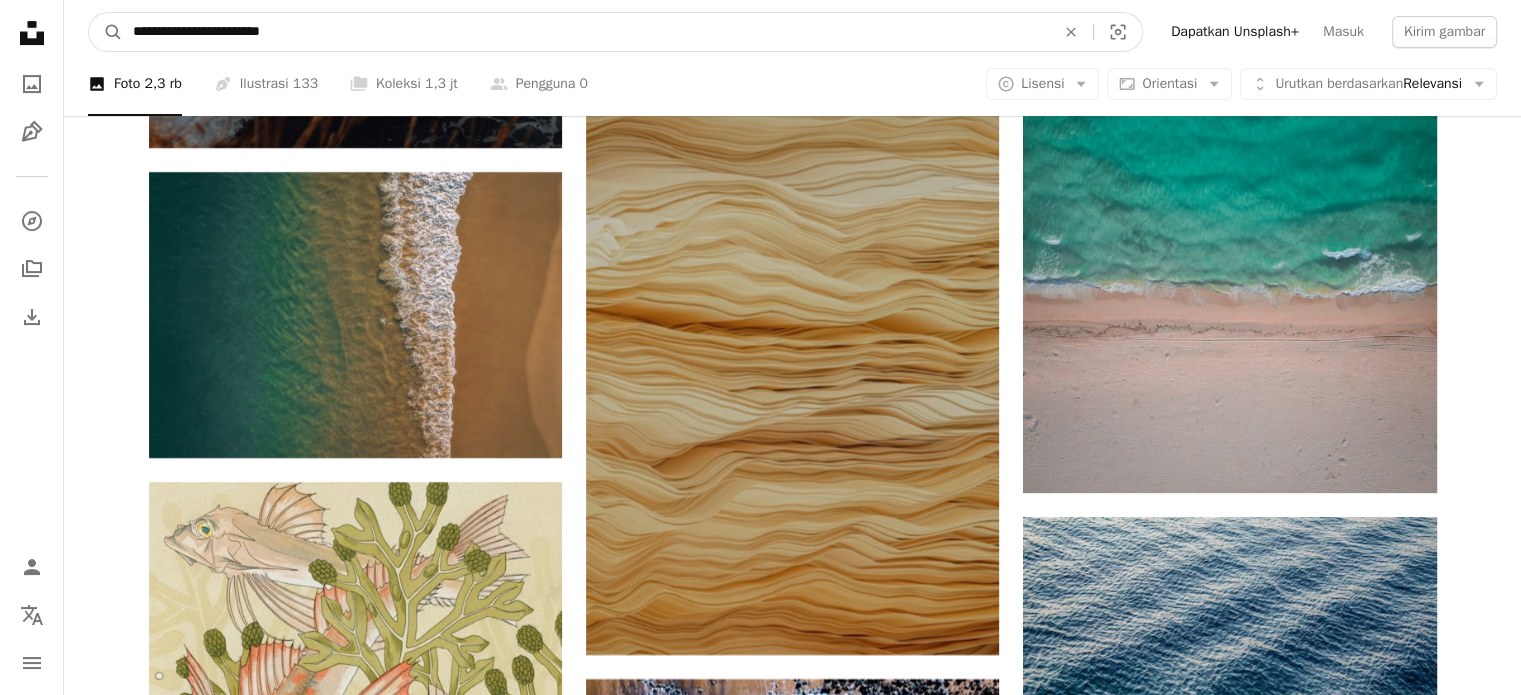 type on "**********" 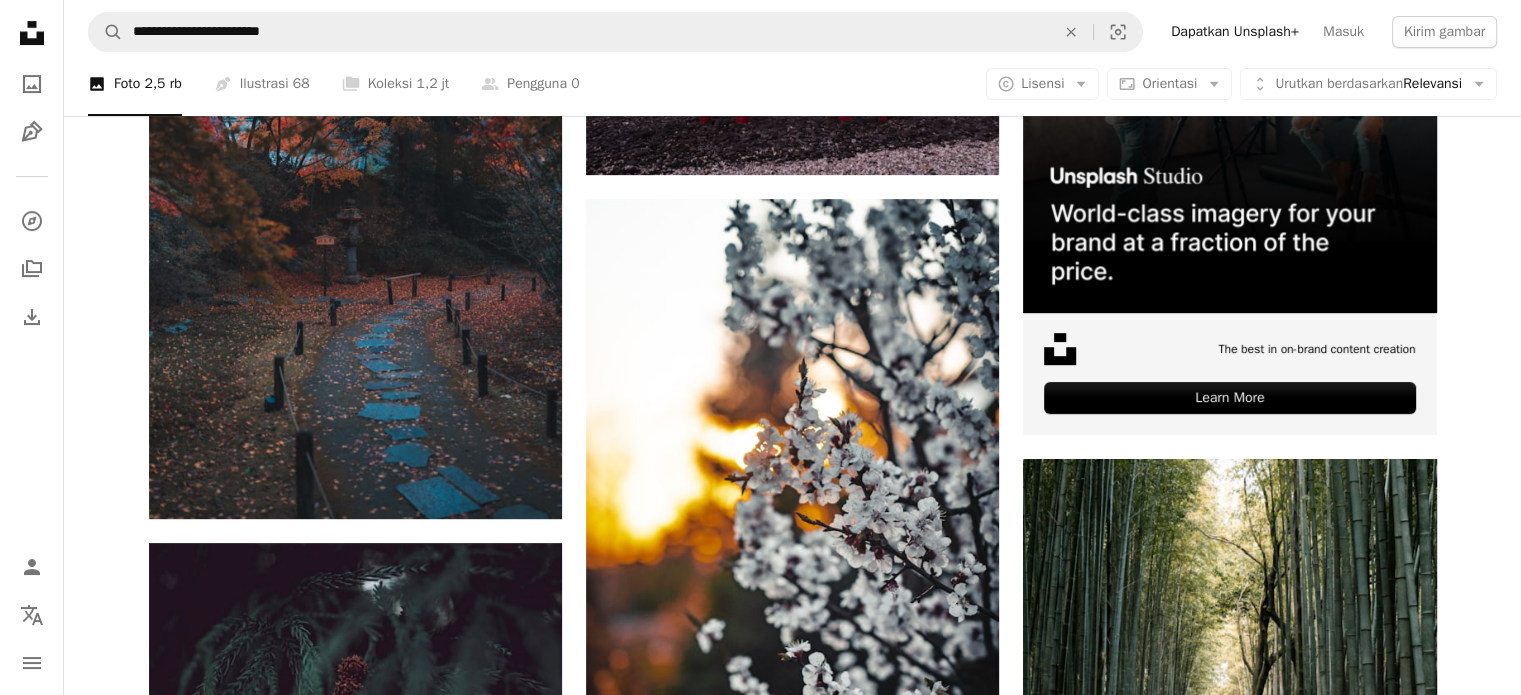 scroll, scrollTop: 400, scrollLeft: 0, axis: vertical 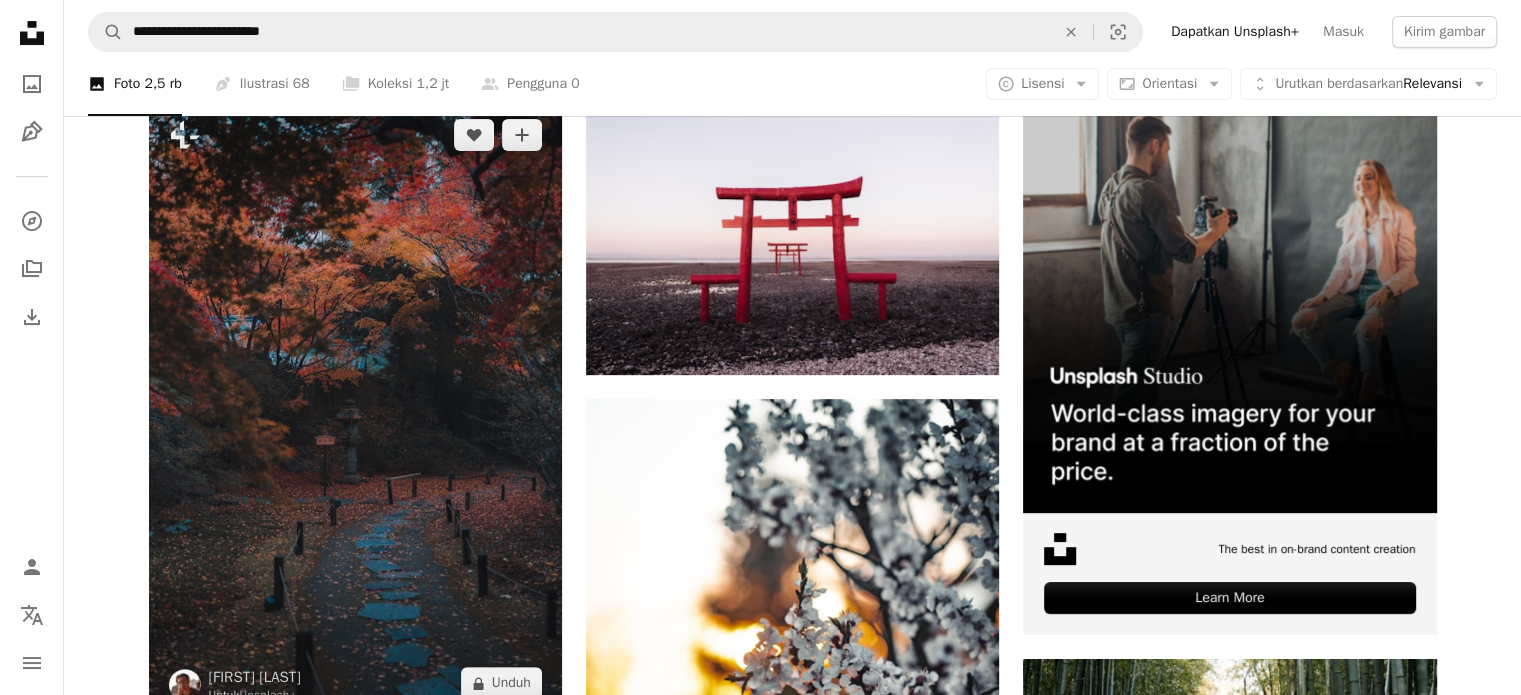 click at bounding box center (355, 409) 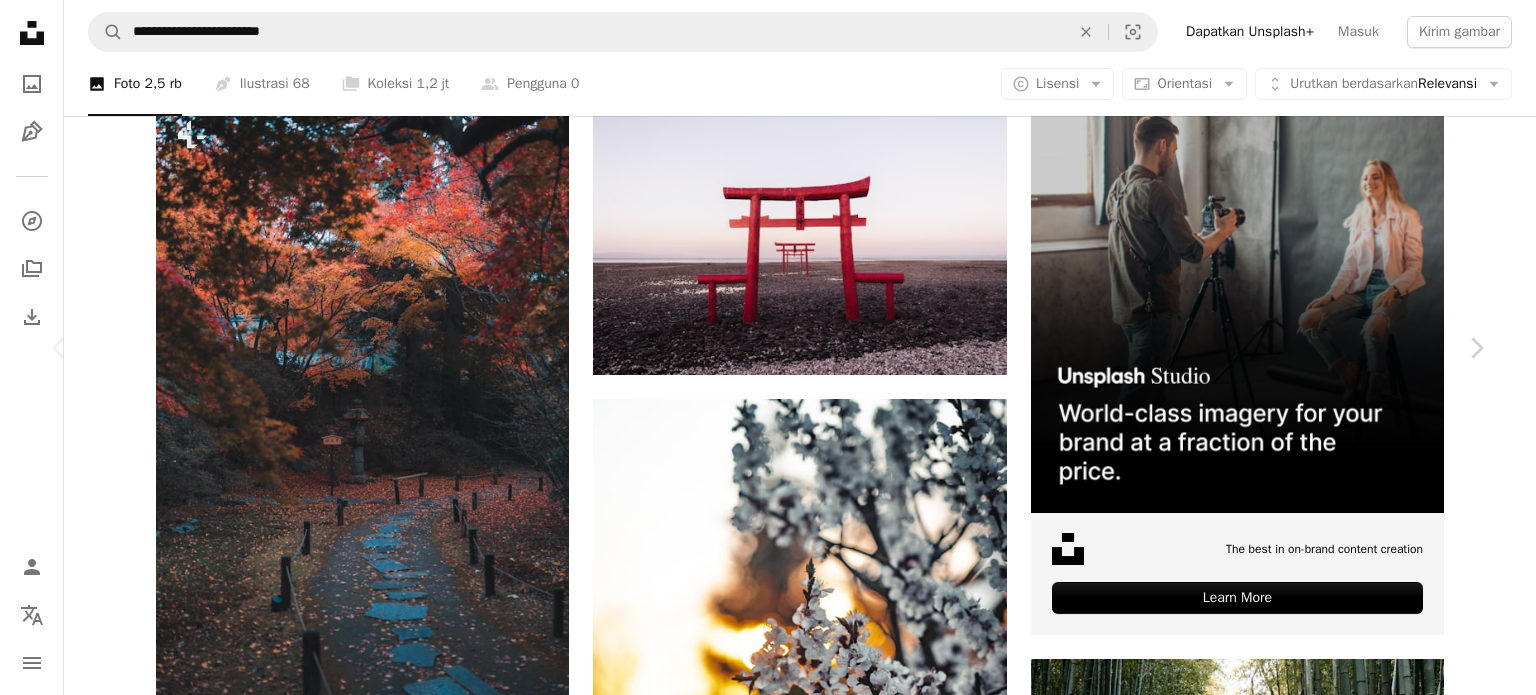click on "An X shape" at bounding box center (20, 20) 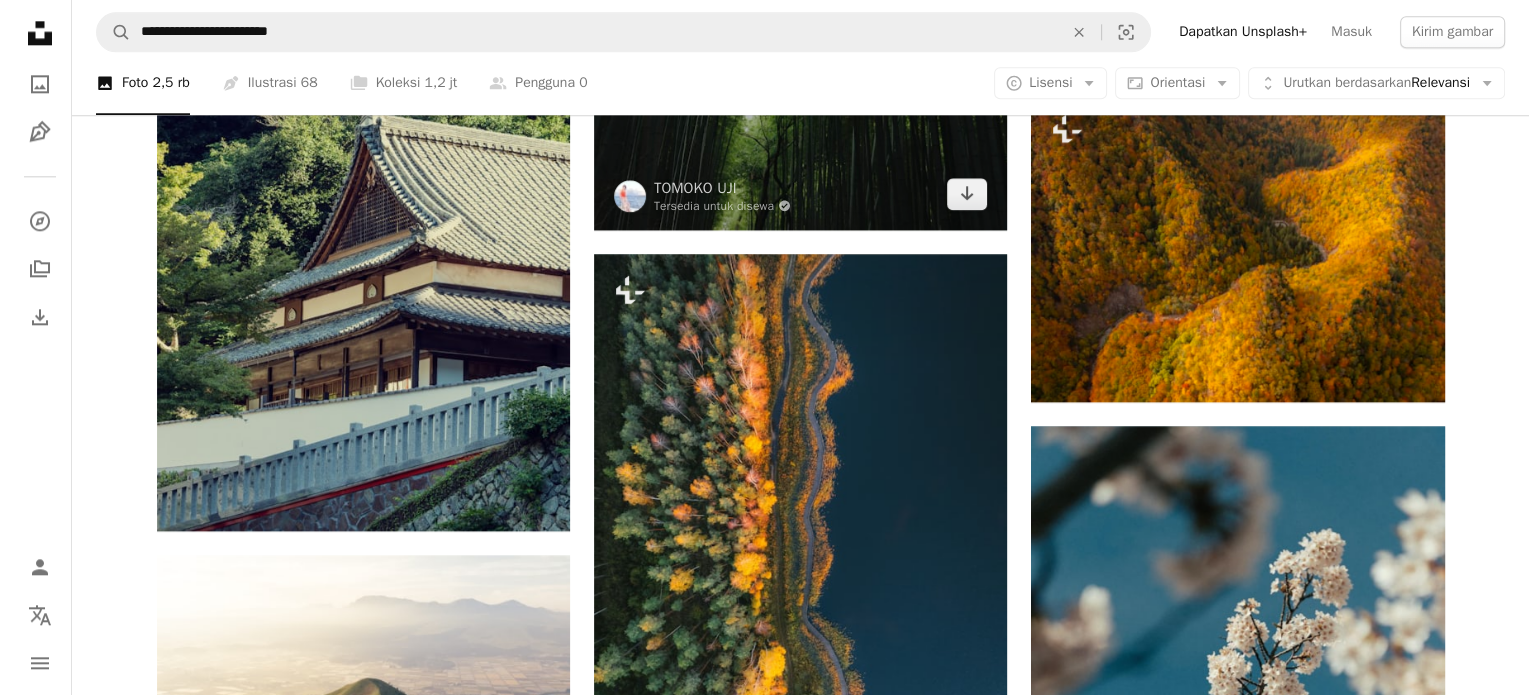 scroll, scrollTop: 2300, scrollLeft: 0, axis: vertical 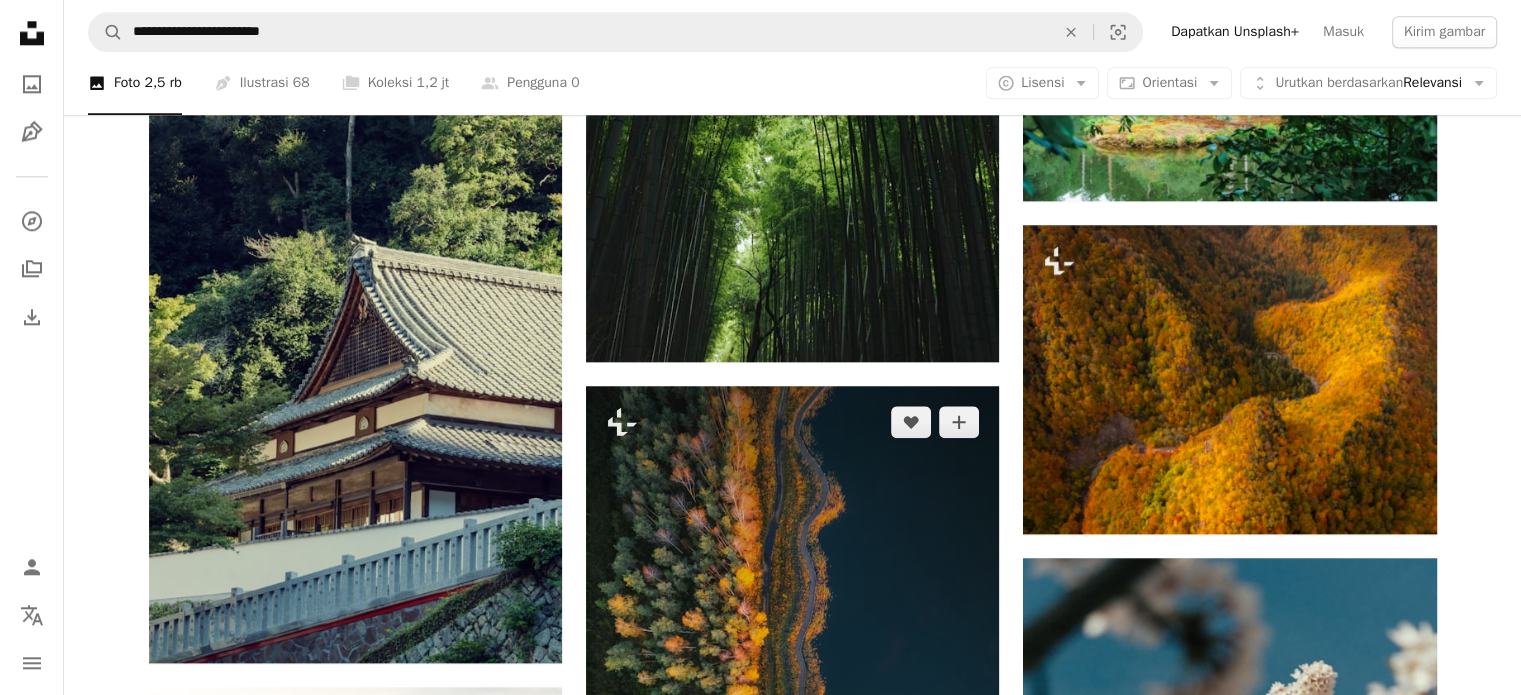 click at bounding box center (792, 662) 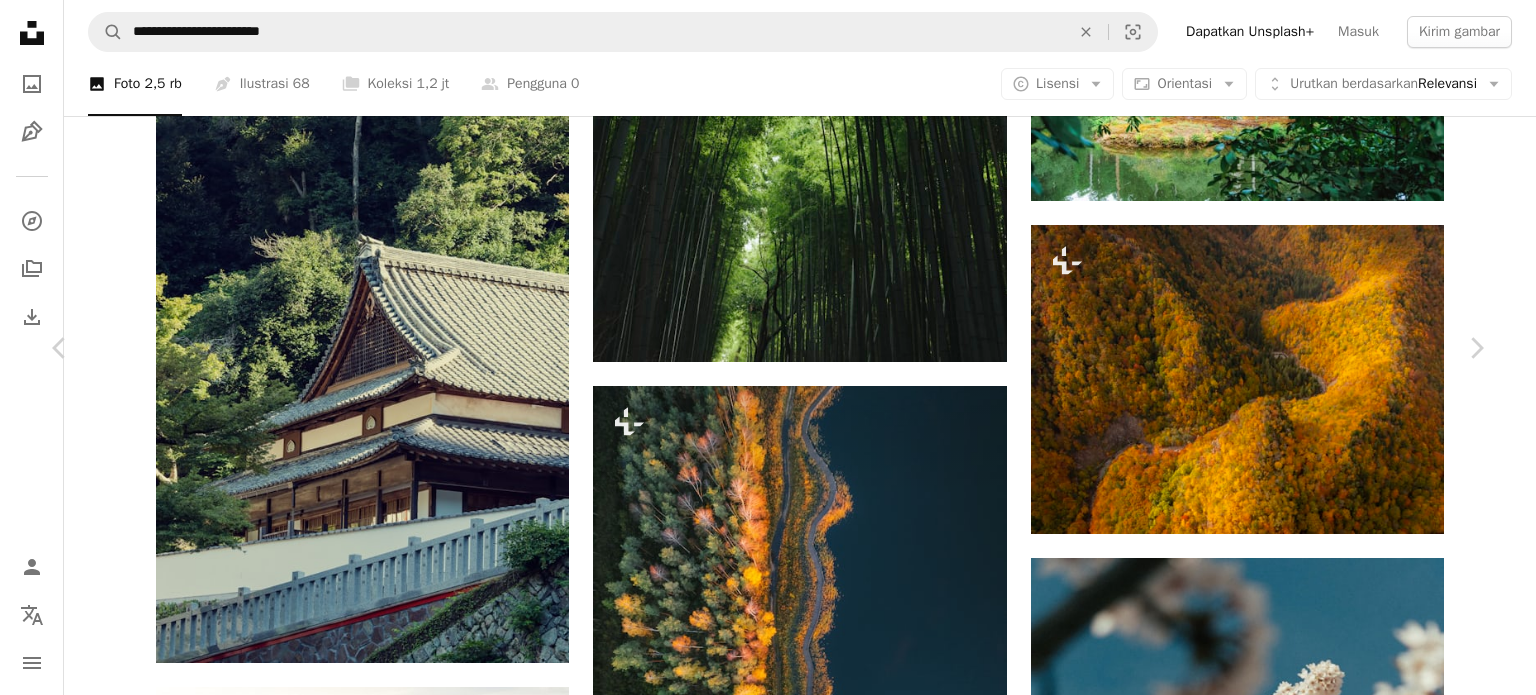 click on "An X shape" at bounding box center [20, 20] 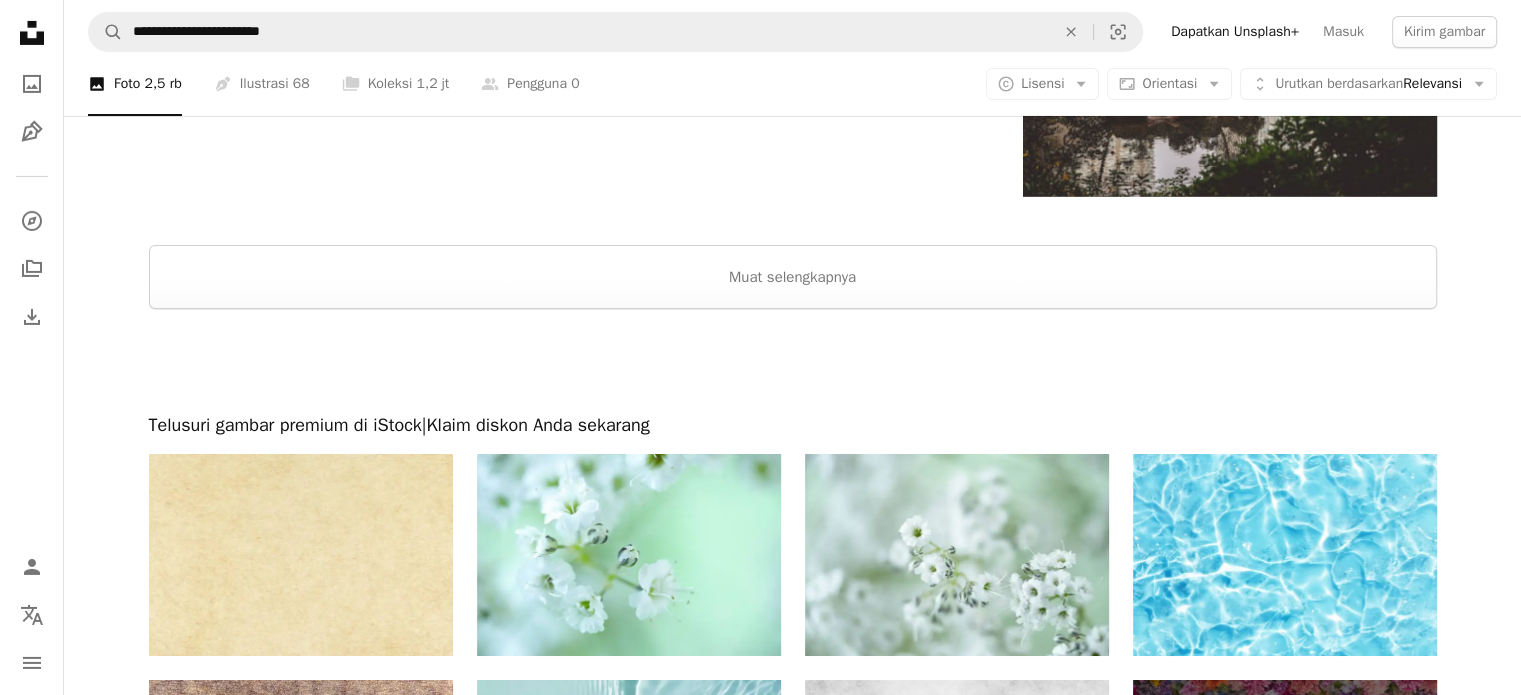 scroll, scrollTop: 7000, scrollLeft: 0, axis: vertical 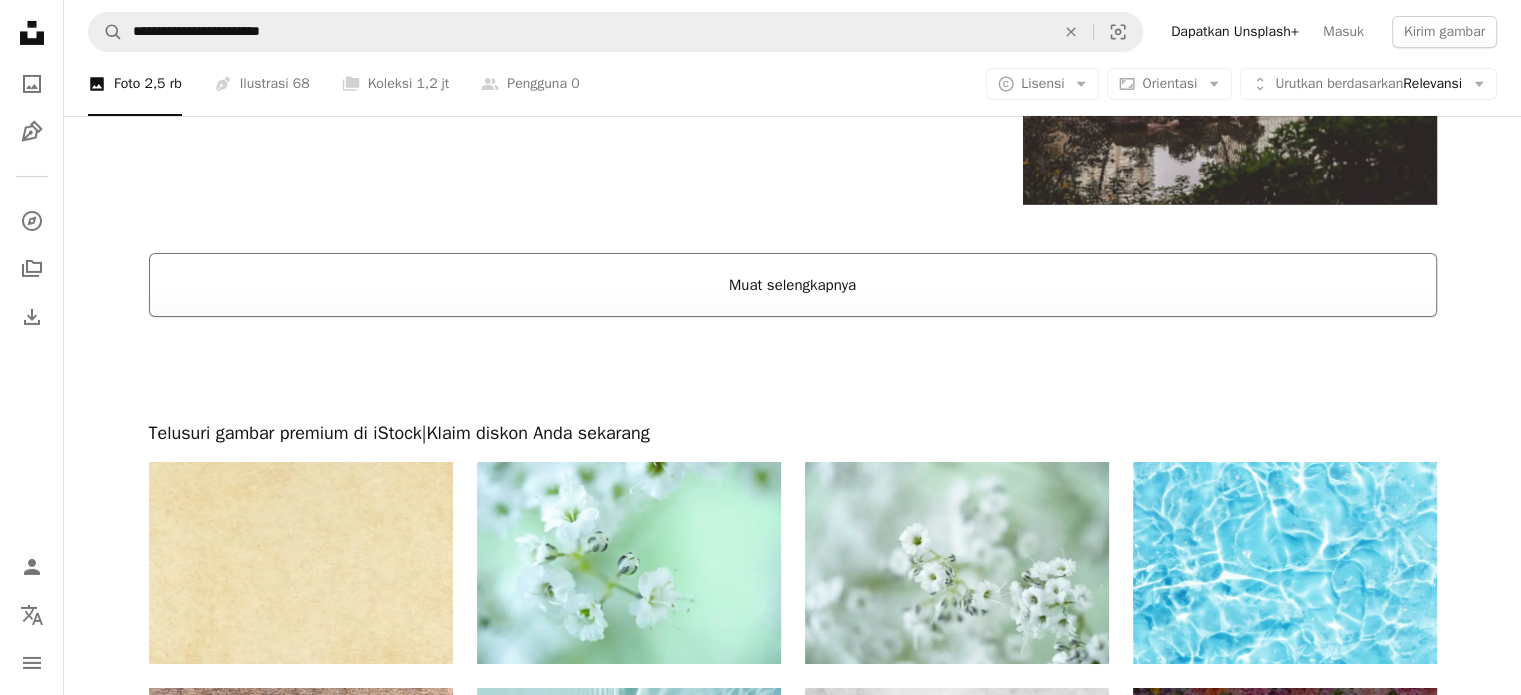 drag, startPoint x: 817, startPoint y: 299, endPoint x: 612, endPoint y: 144, distance: 257.00195 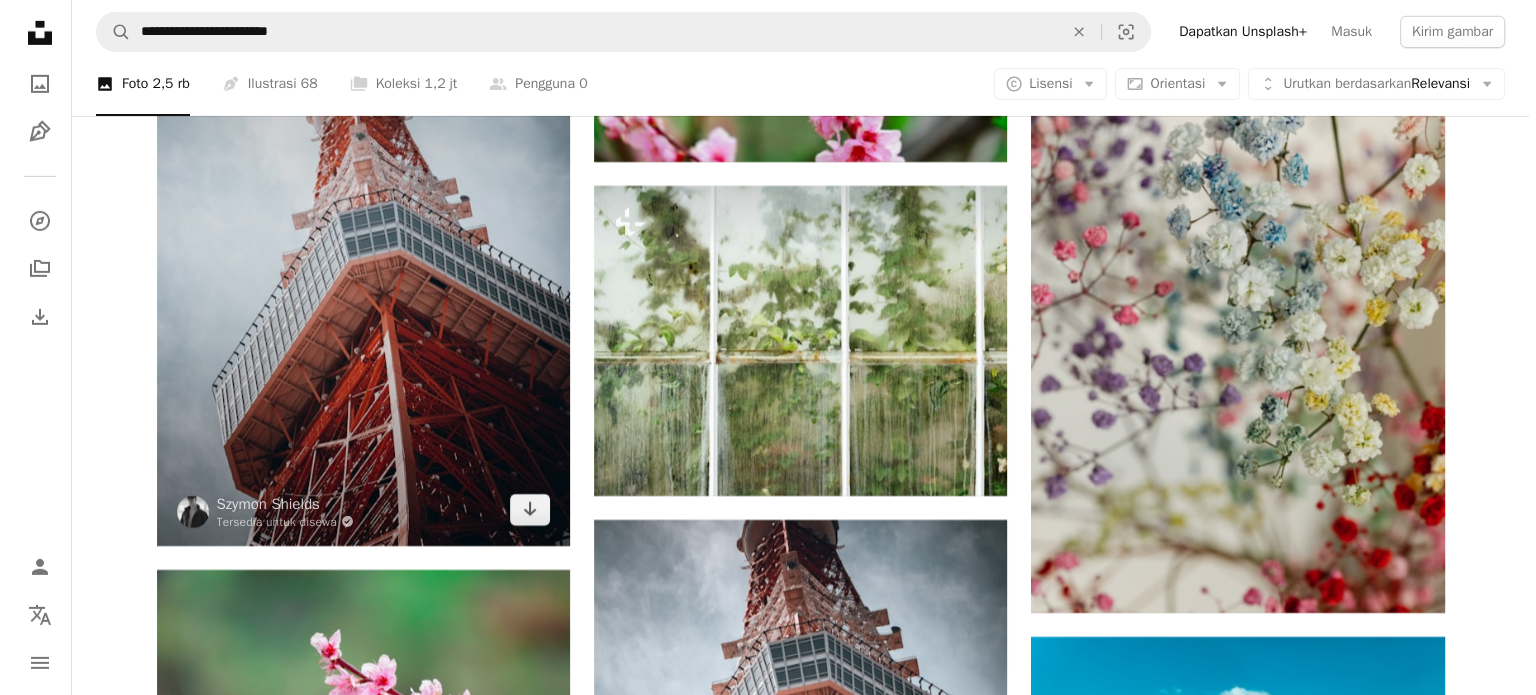 scroll, scrollTop: 14200, scrollLeft: 0, axis: vertical 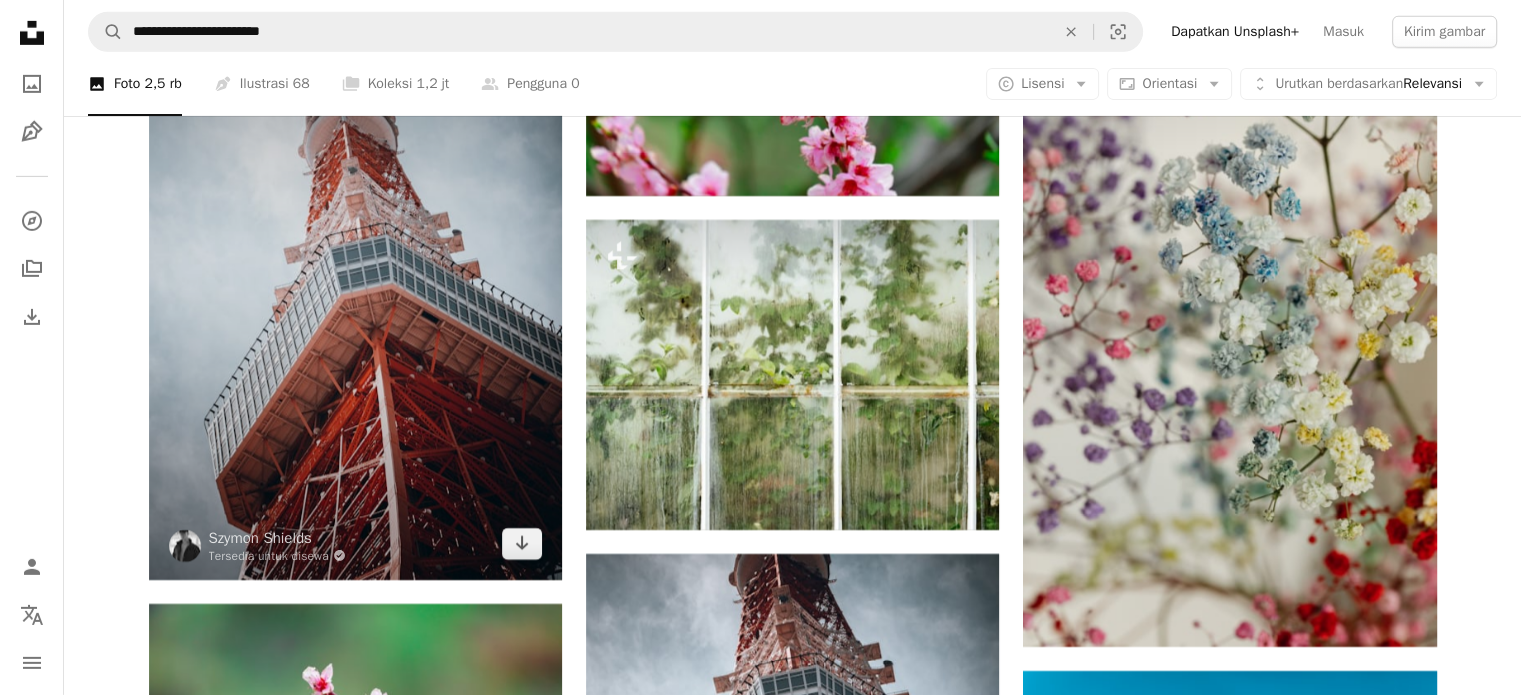 click at bounding box center [355, 270] 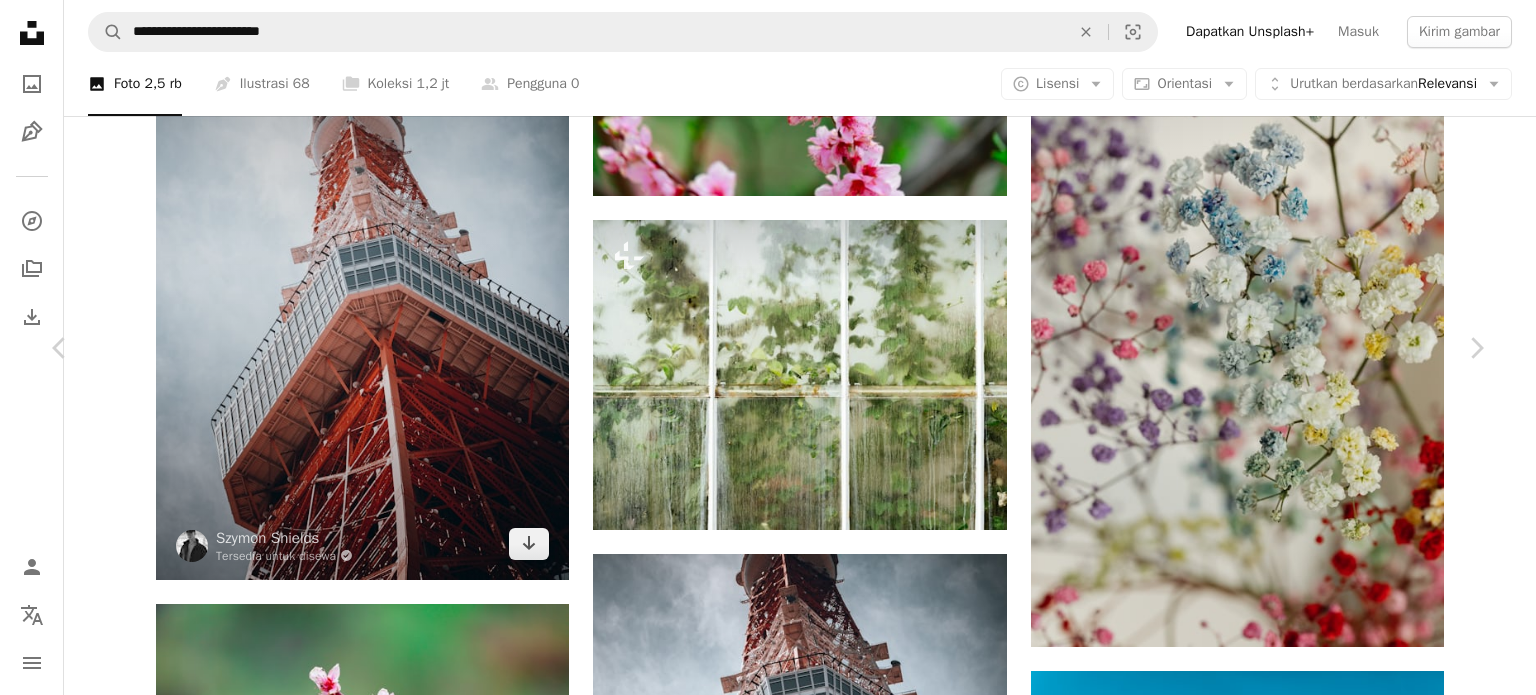 drag, startPoint x: 12, startPoint y: 23, endPoint x: 532, endPoint y: 427, distance: 658.49524 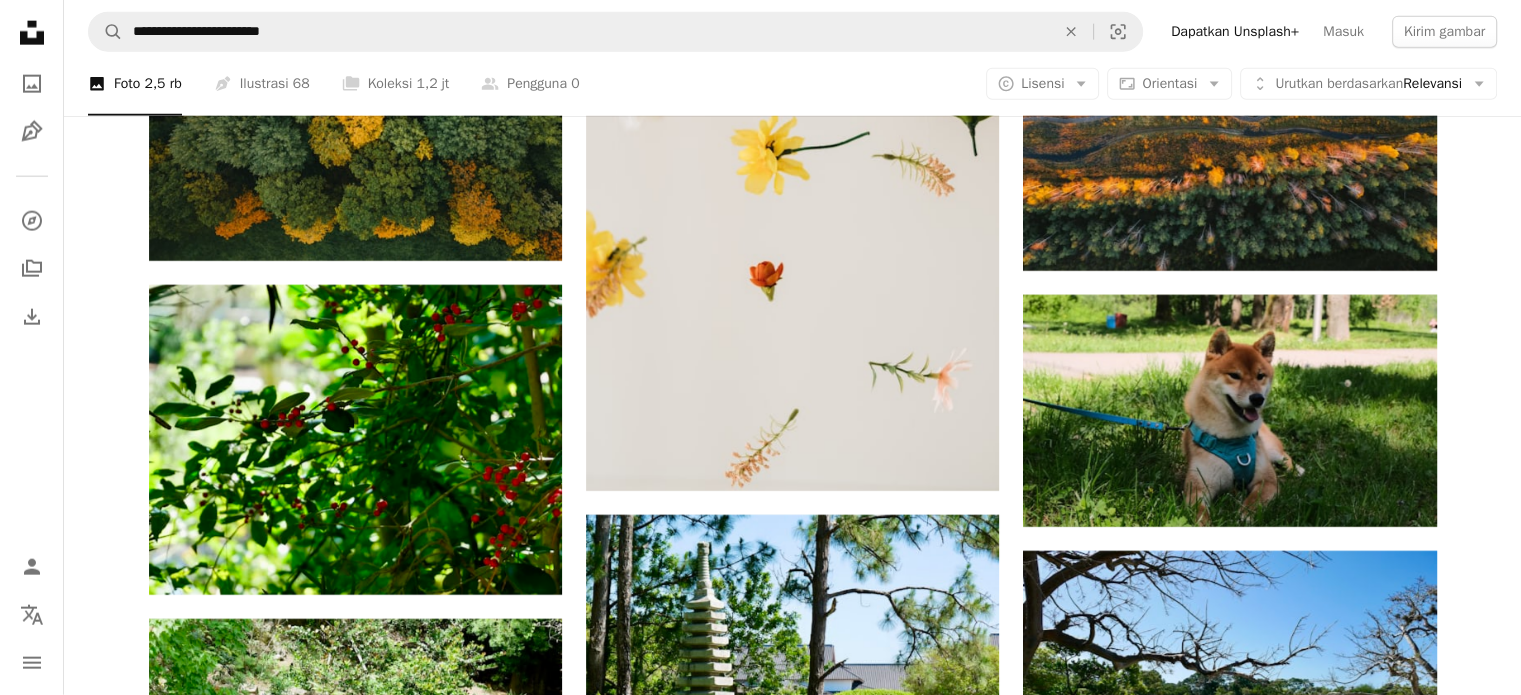 scroll, scrollTop: 20700, scrollLeft: 0, axis: vertical 